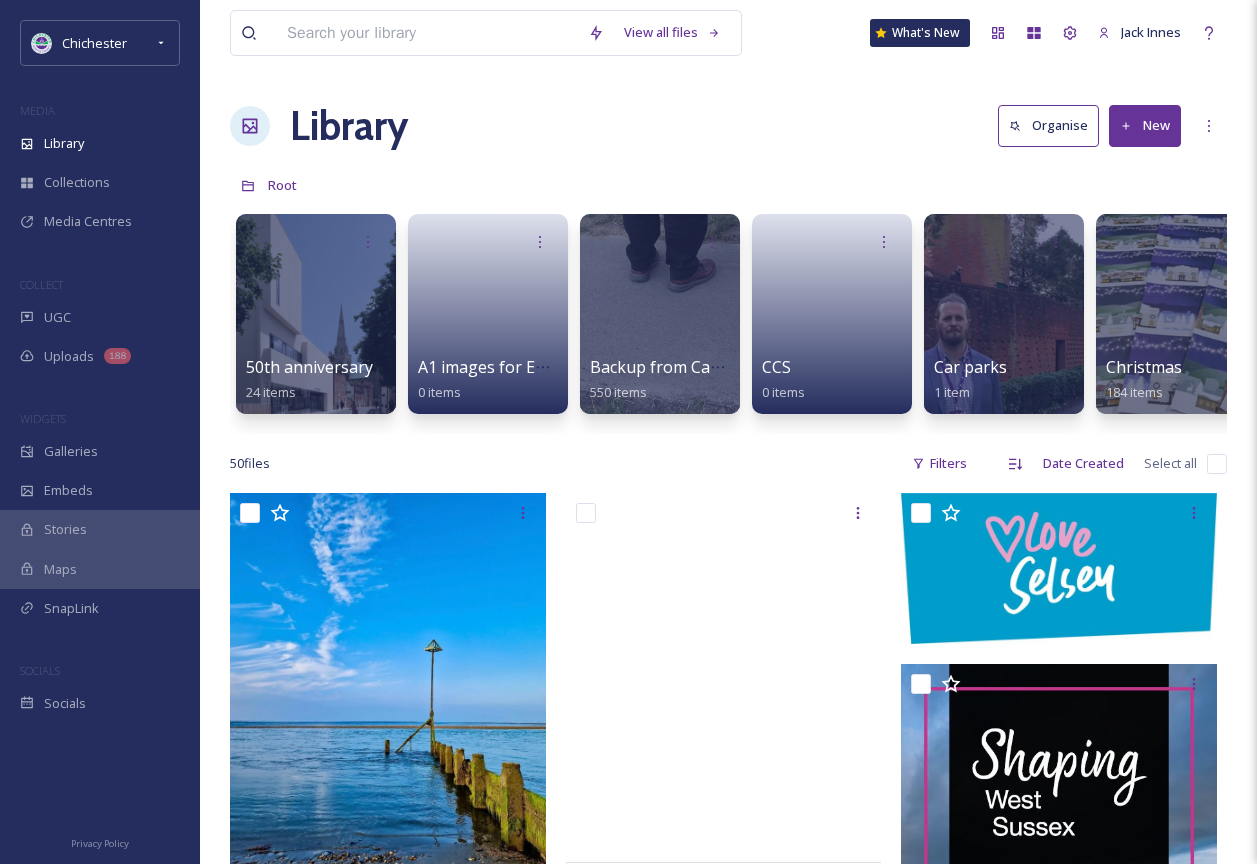 scroll, scrollTop: 0, scrollLeft: 0, axis: both 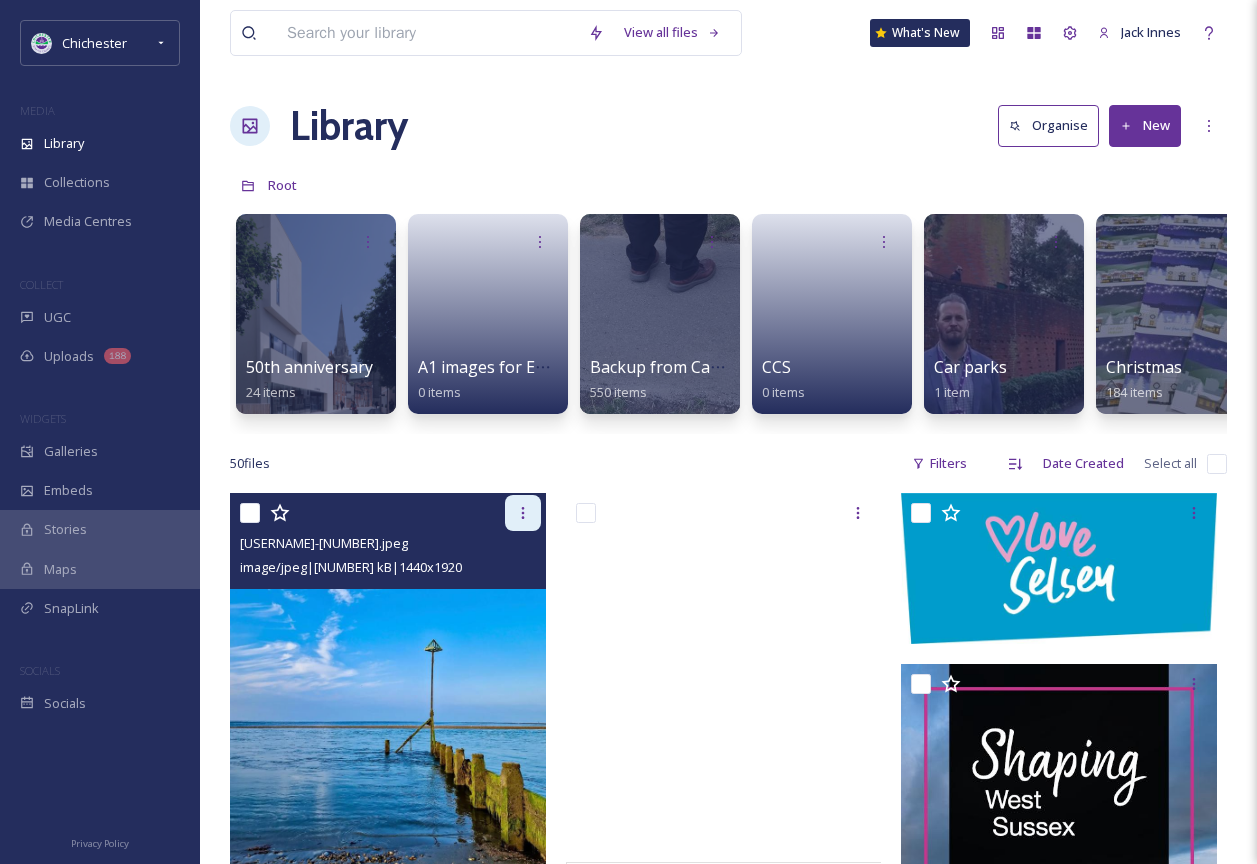 click 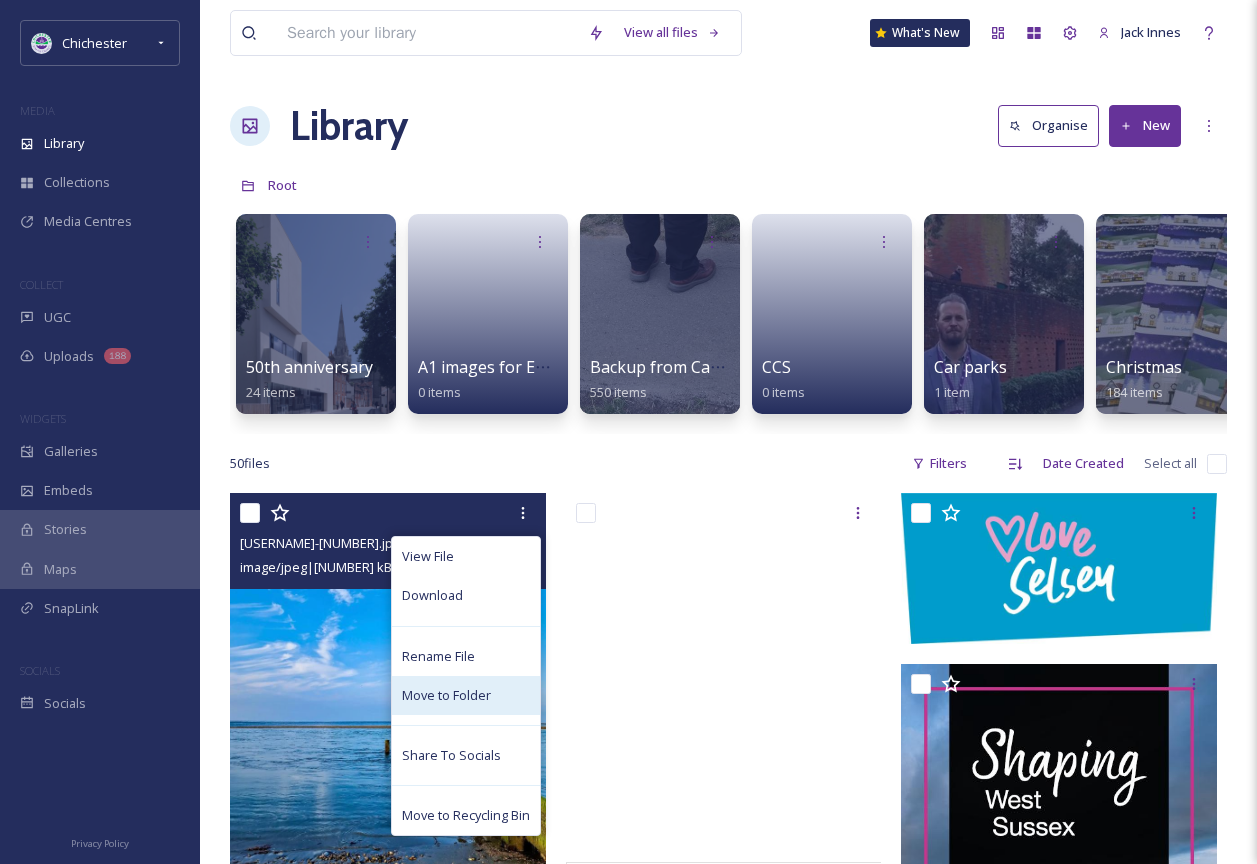 click on "Move to Folder" at bounding box center [466, 695] 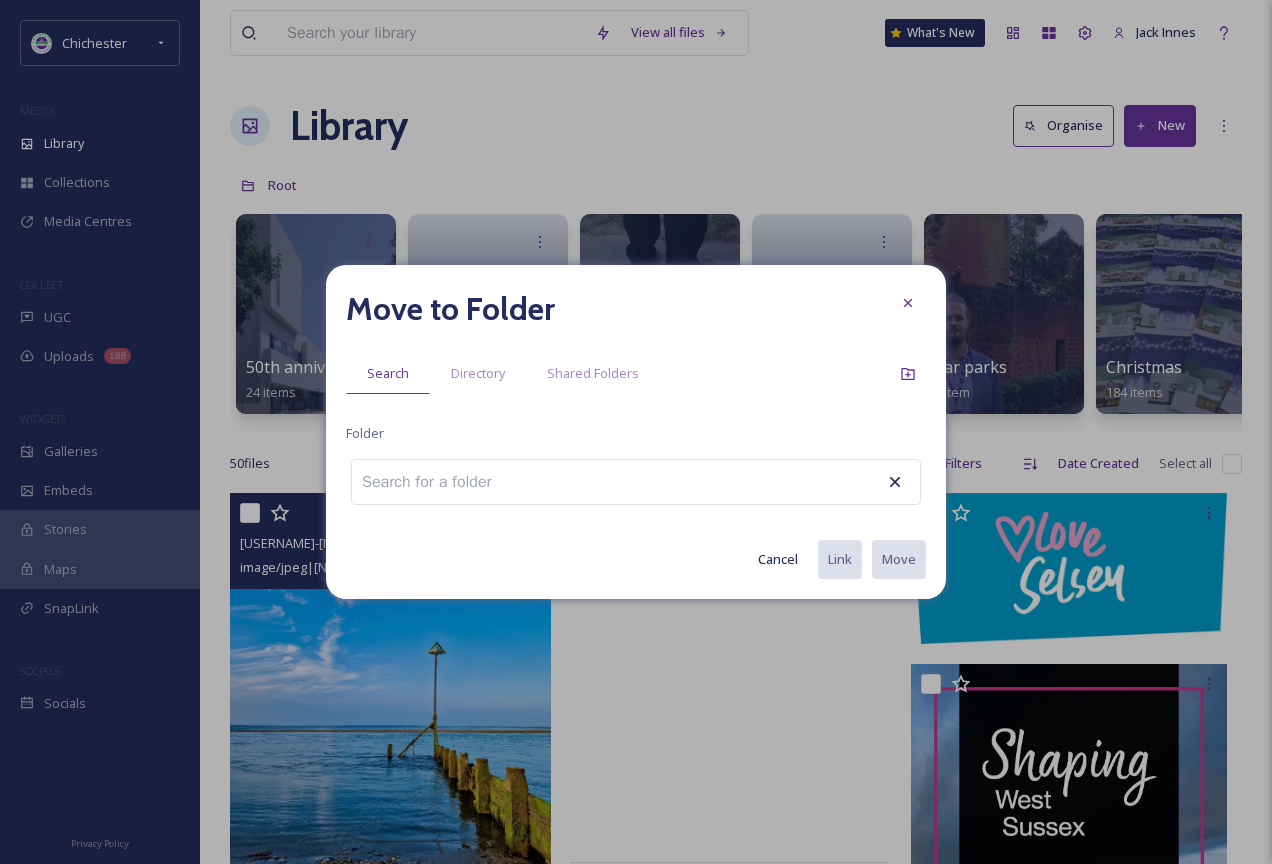 click at bounding box center [438, 482] 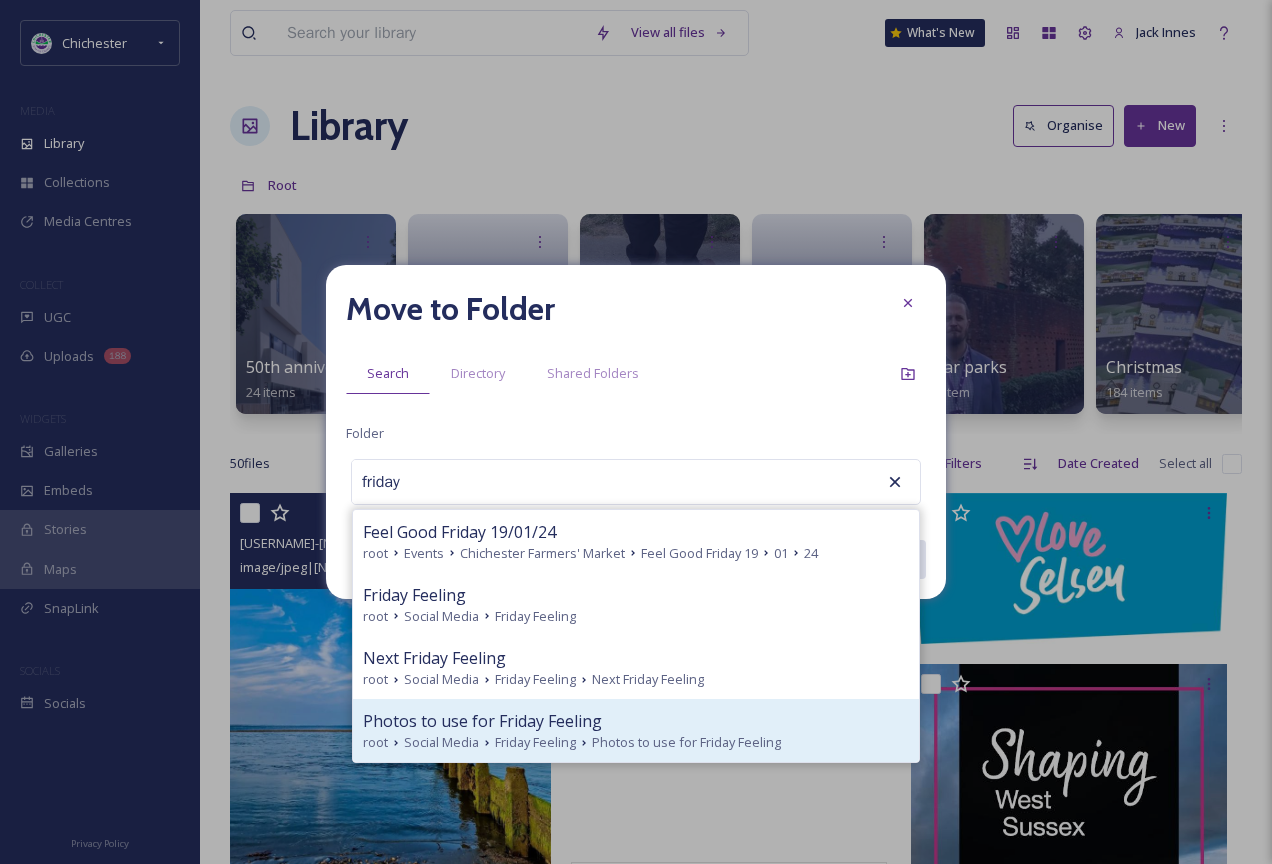 click on "Friday Feeling" at bounding box center [535, 742] 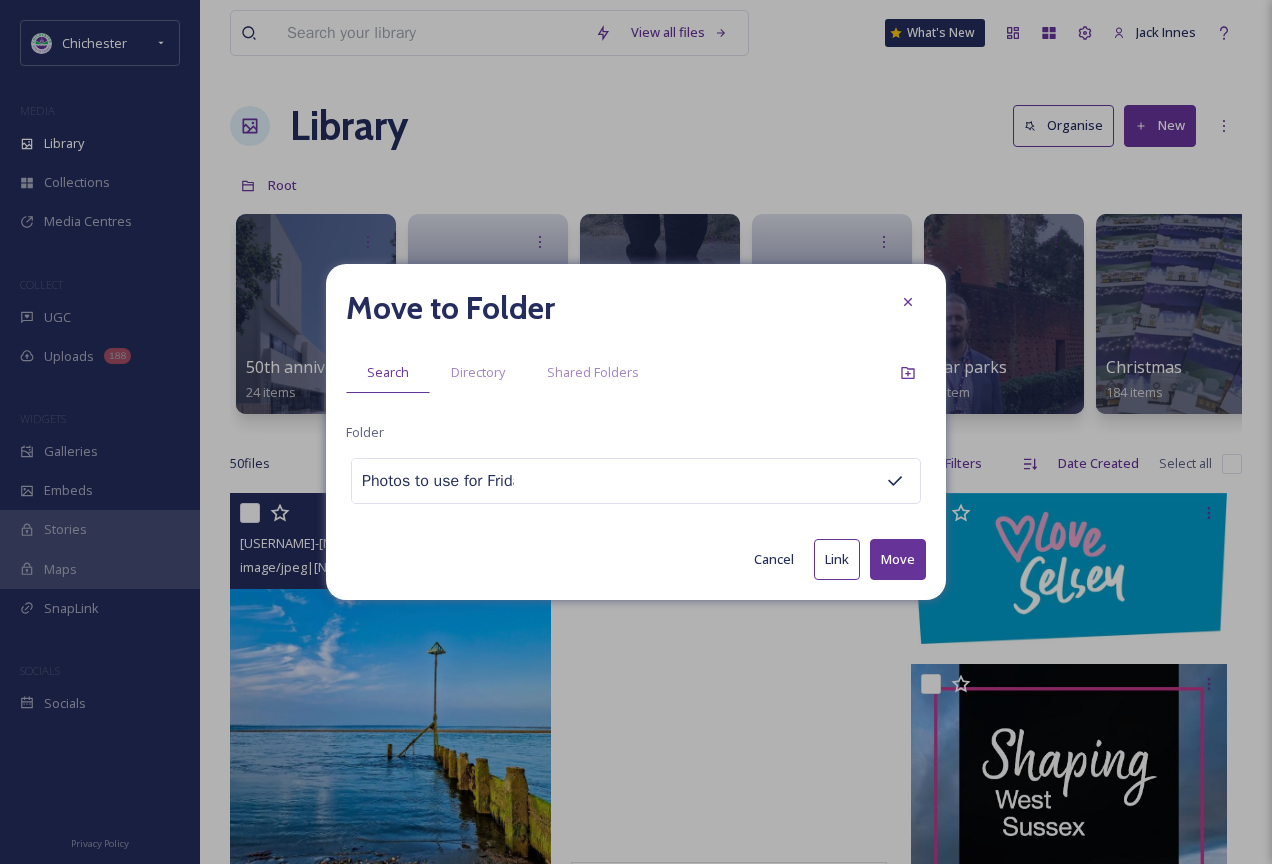 click on "Move" at bounding box center (898, 559) 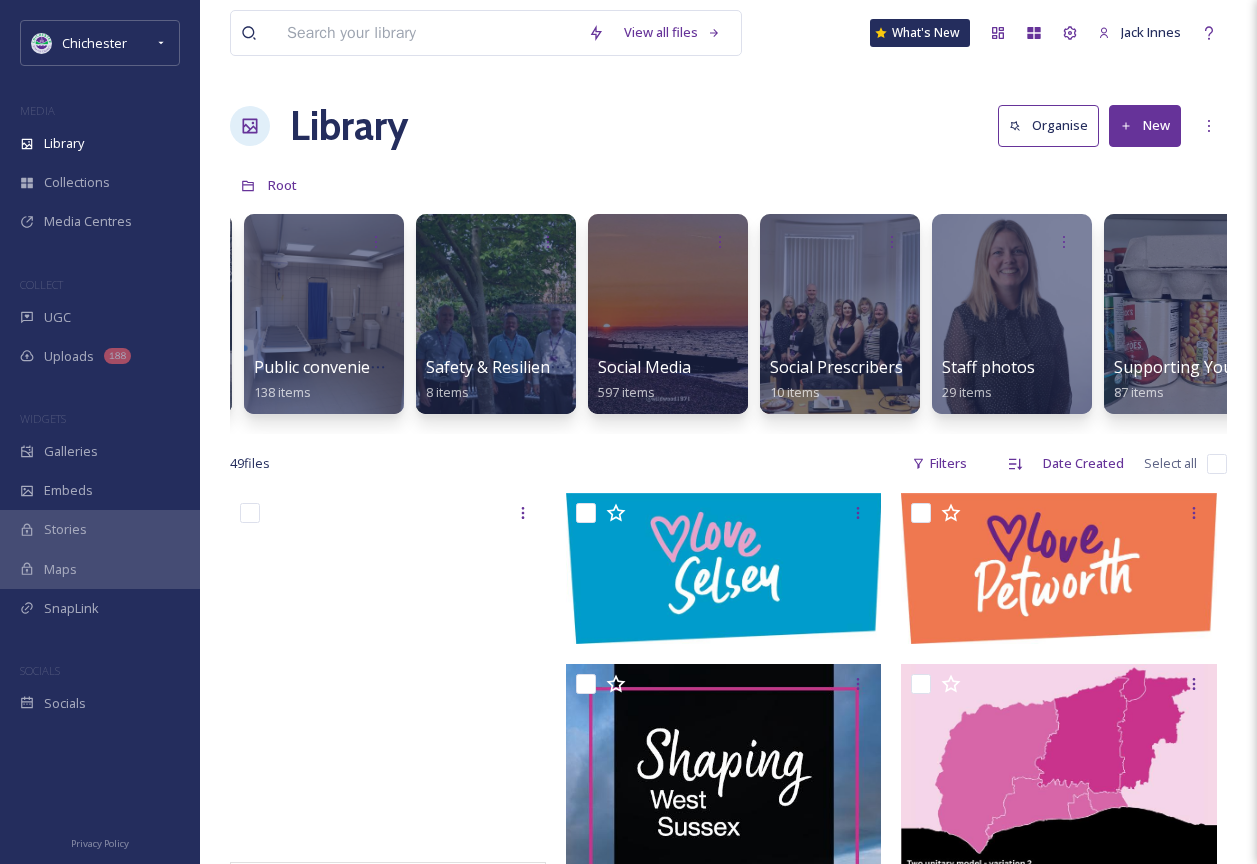 scroll, scrollTop: 0, scrollLeft: 7683, axis: horizontal 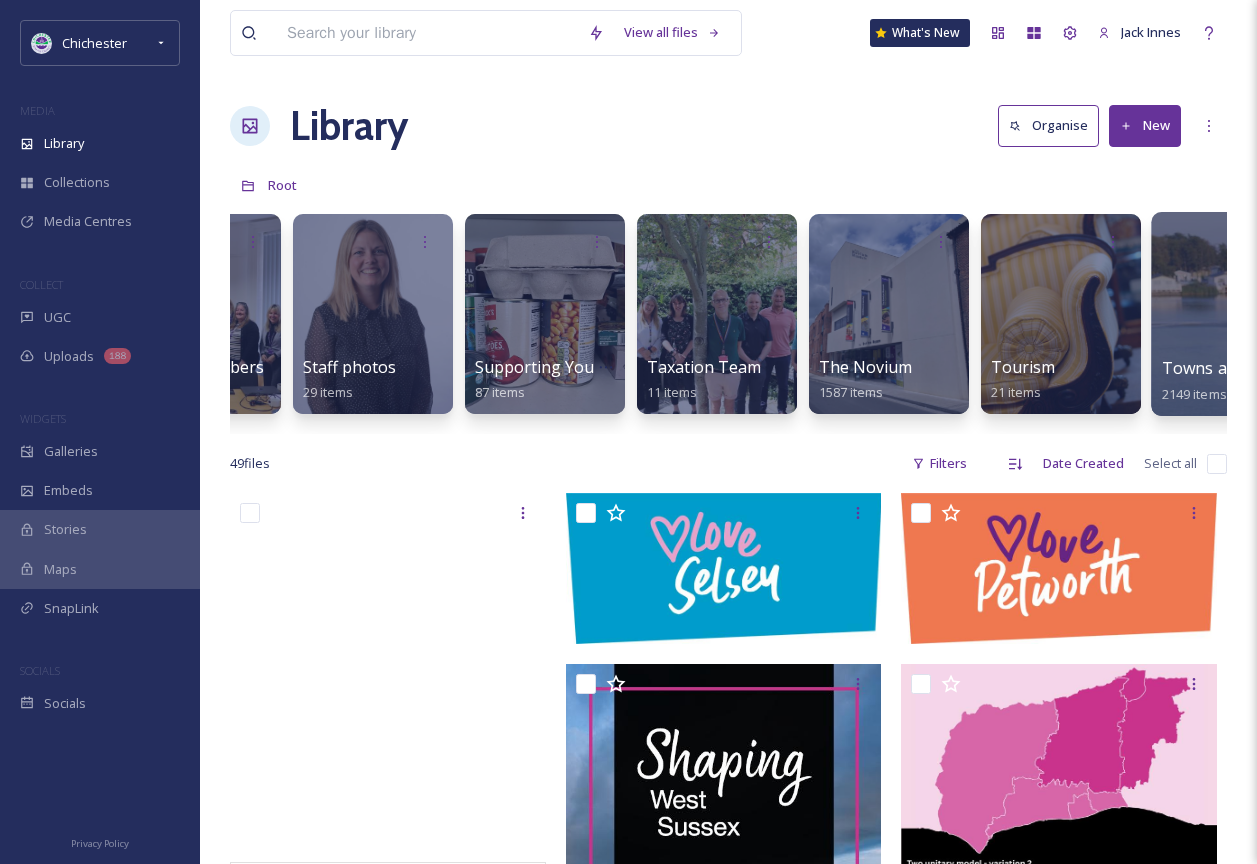 click at bounding box center [1232, 314] 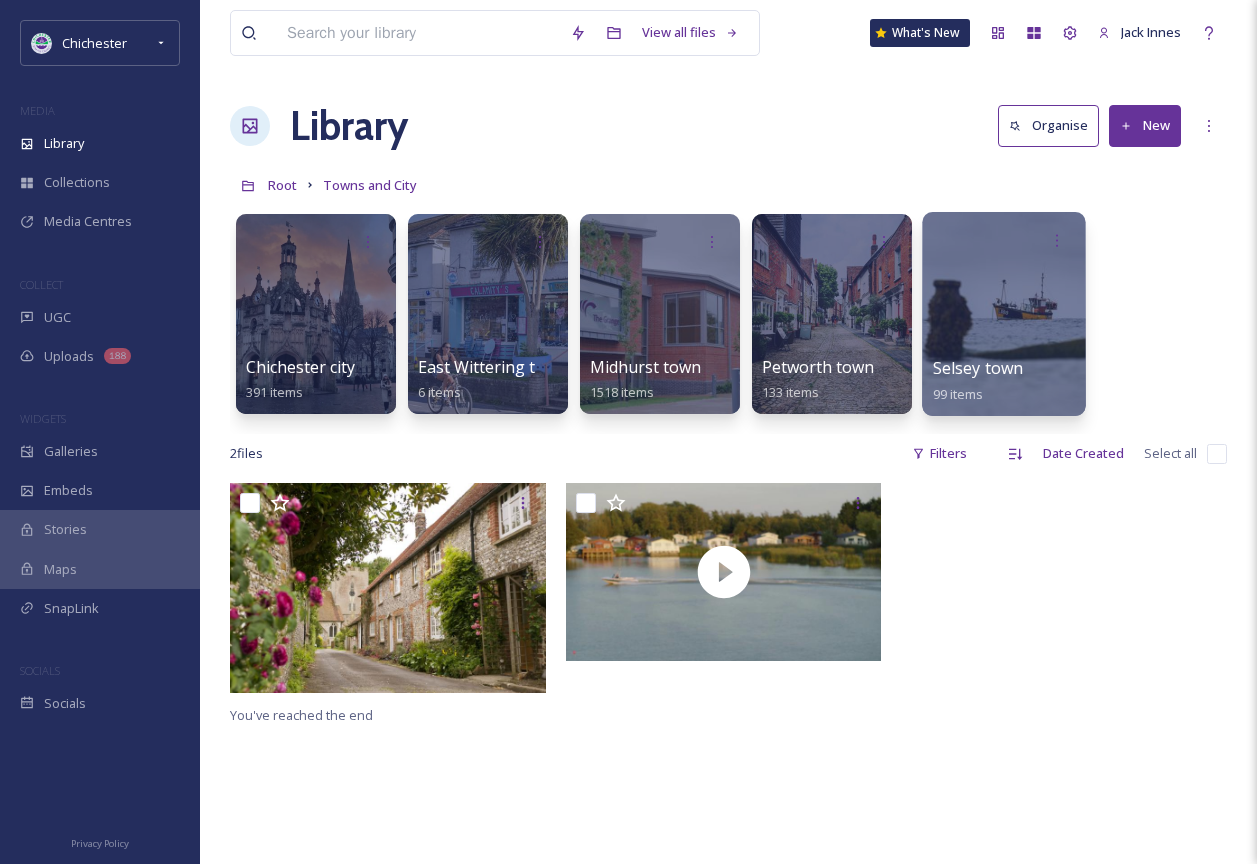 click at bounding box center [1003, 314] 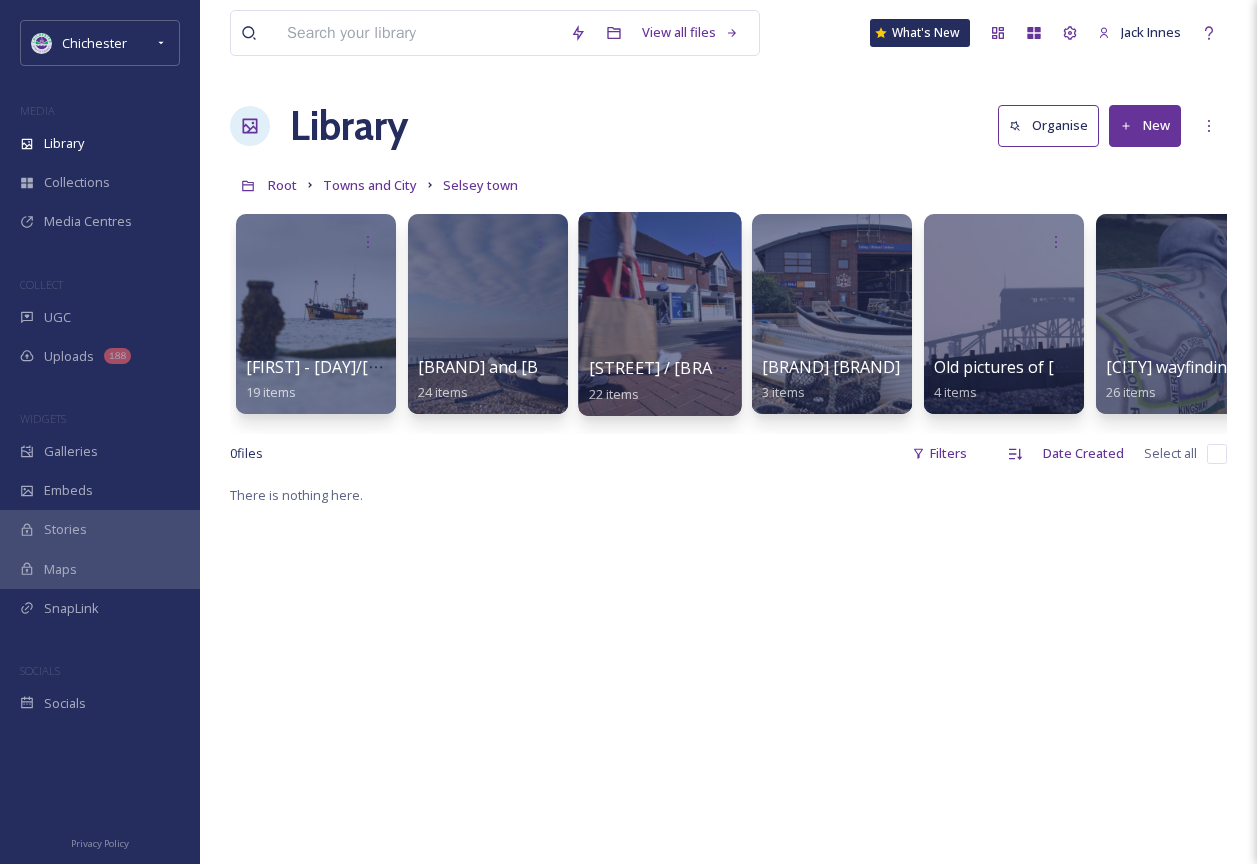 click at bounding box center [659, 314] 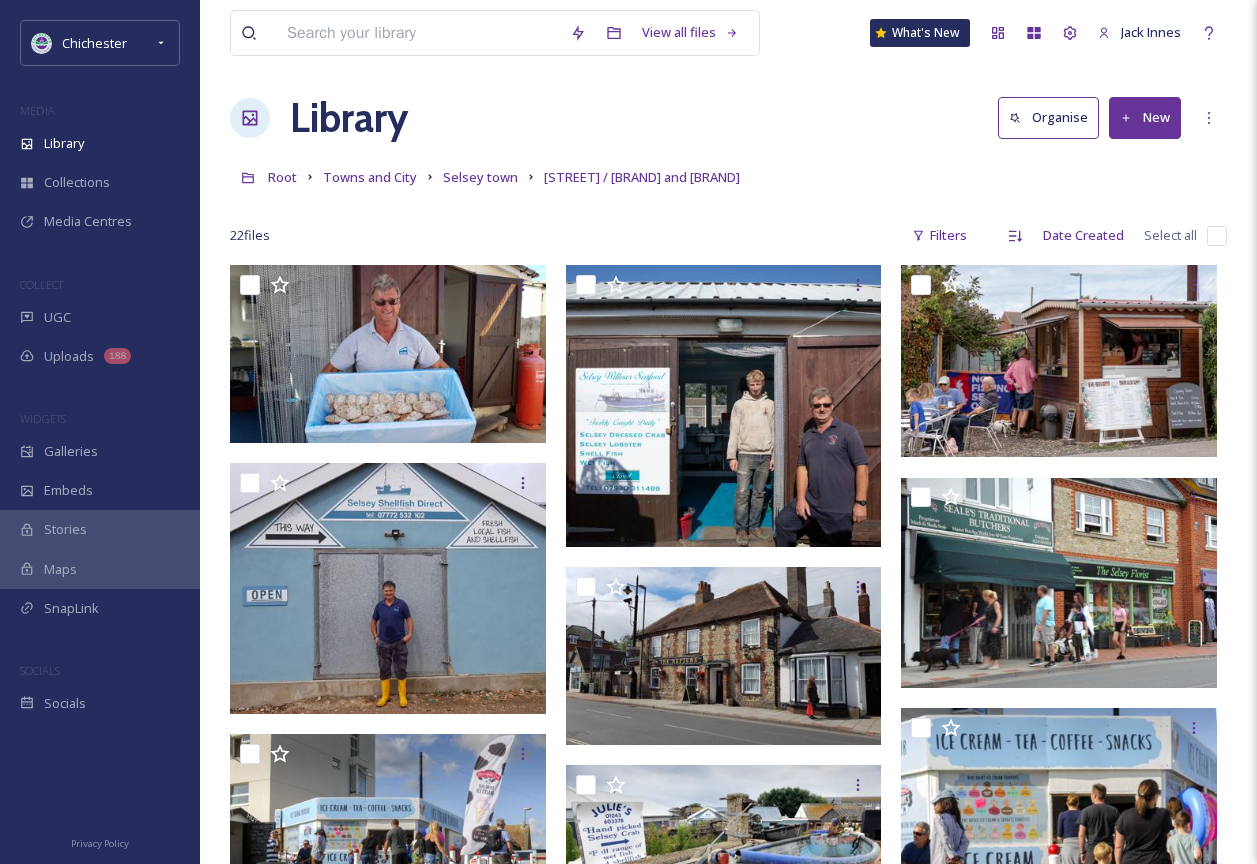 scroll, scrollTop: 0, scrollLeft: 0, axis: both 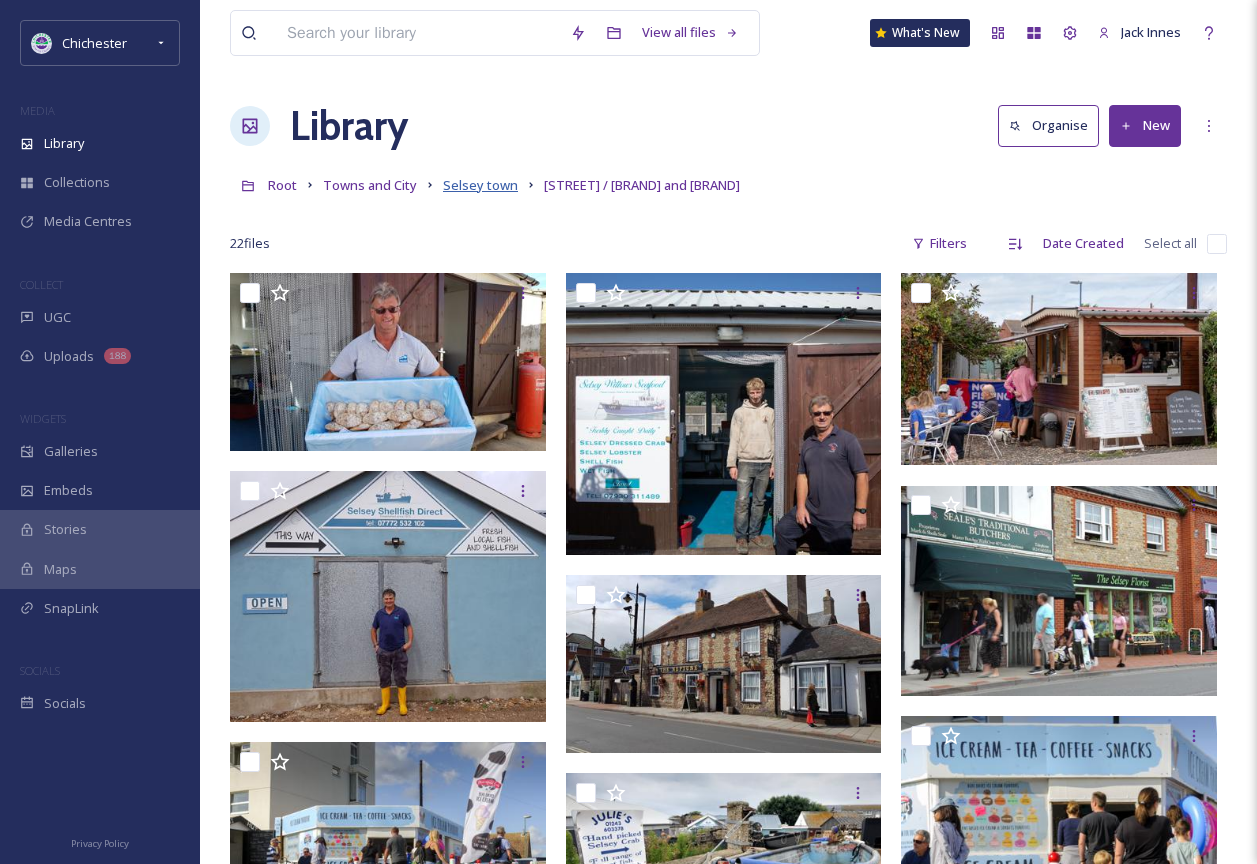 click on "Selsey town" at bounding box center (480, 185) 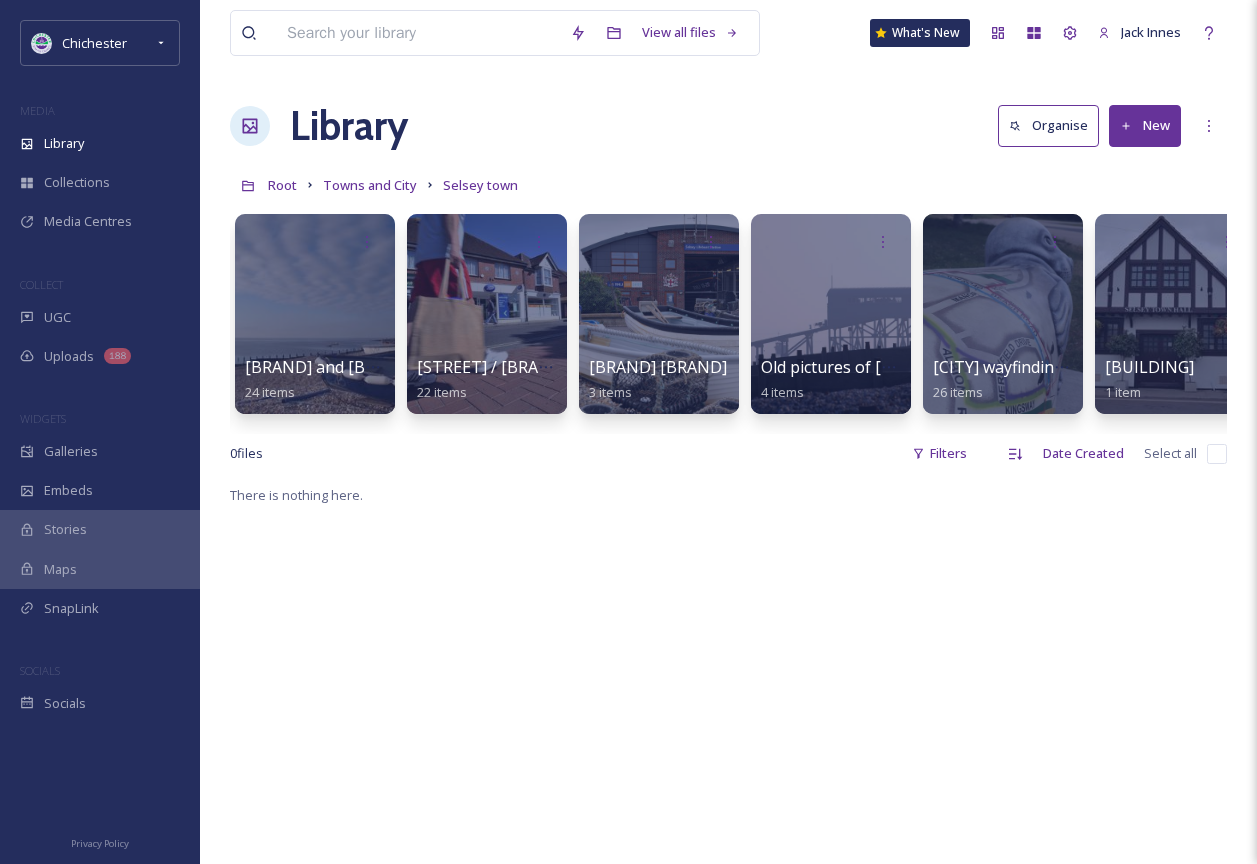 scroll, scrollTop: 0, scrollLeft: 207, axis: horizontal 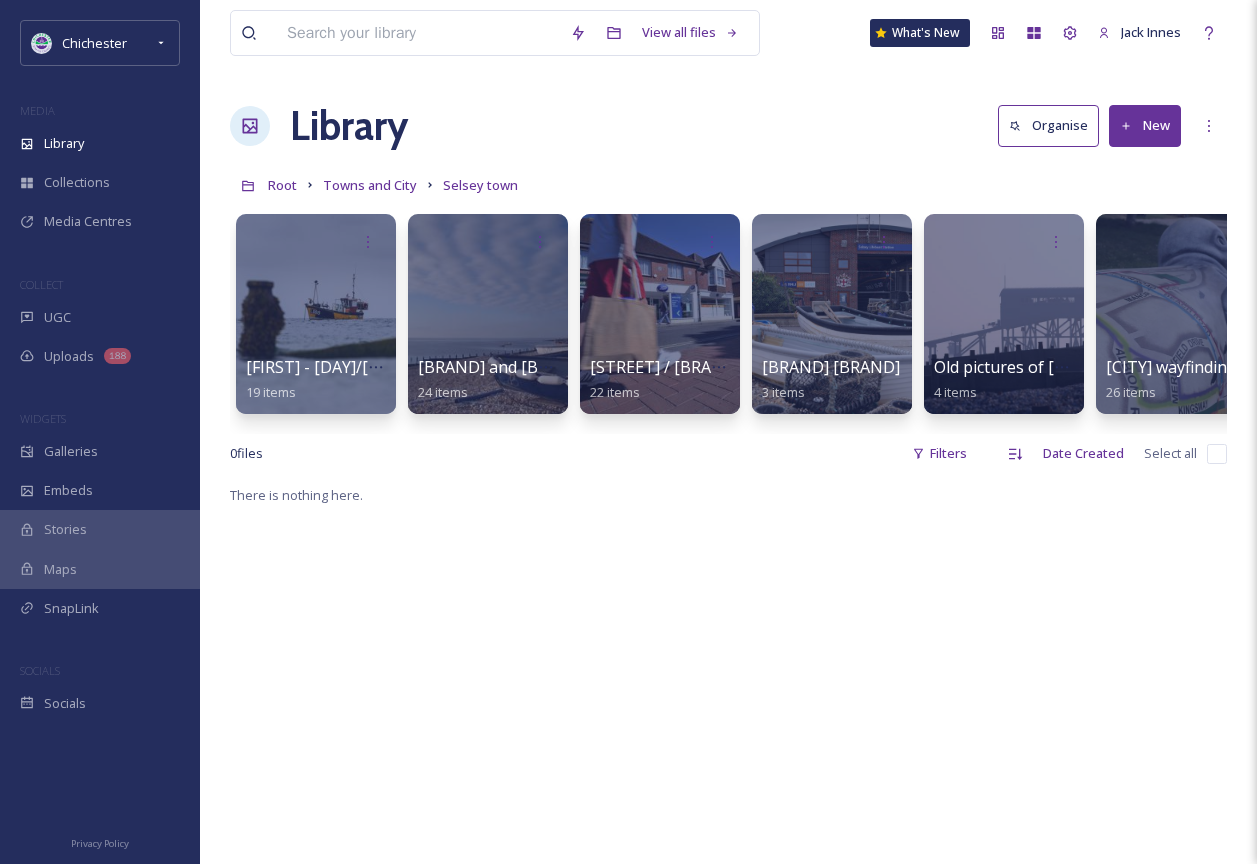 click on "Towns and City" at bounding box center [370, 185] 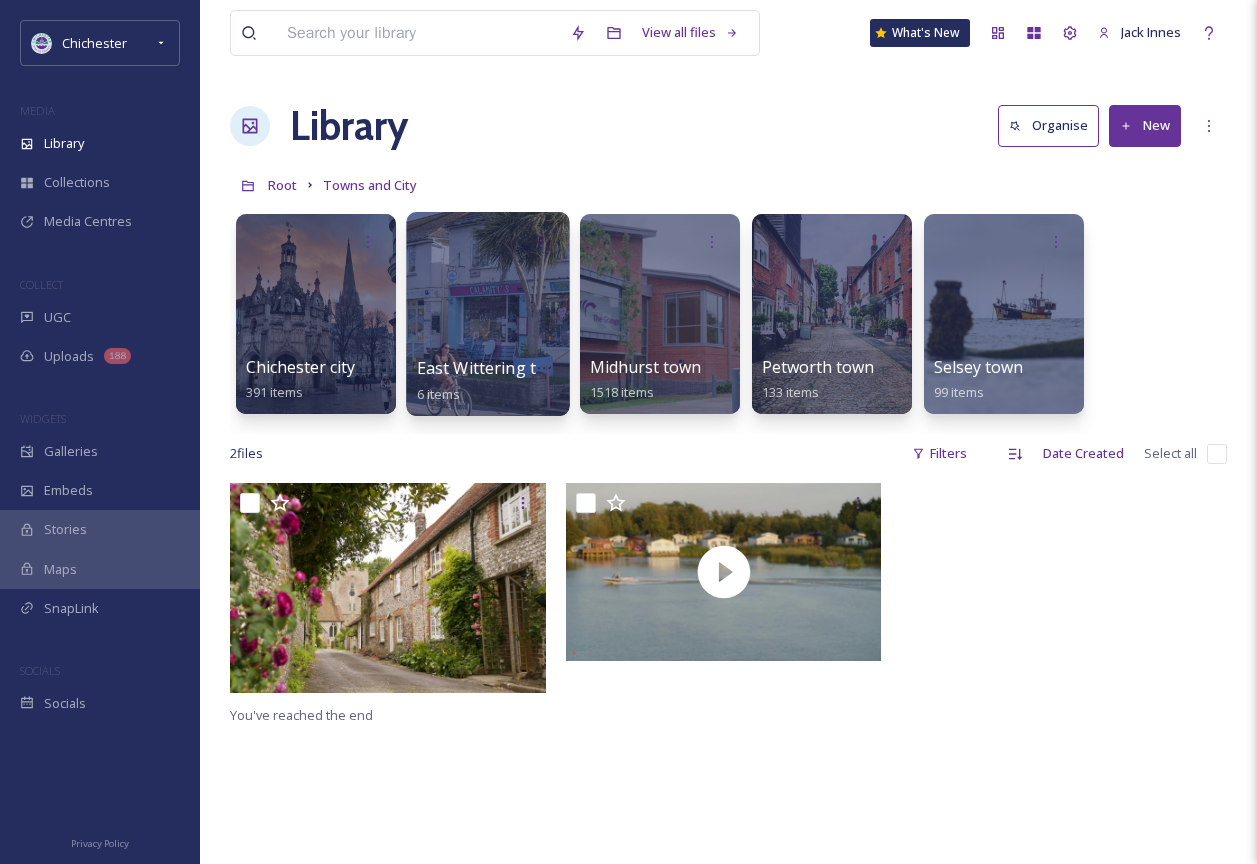click at bounding box center [487, 314] 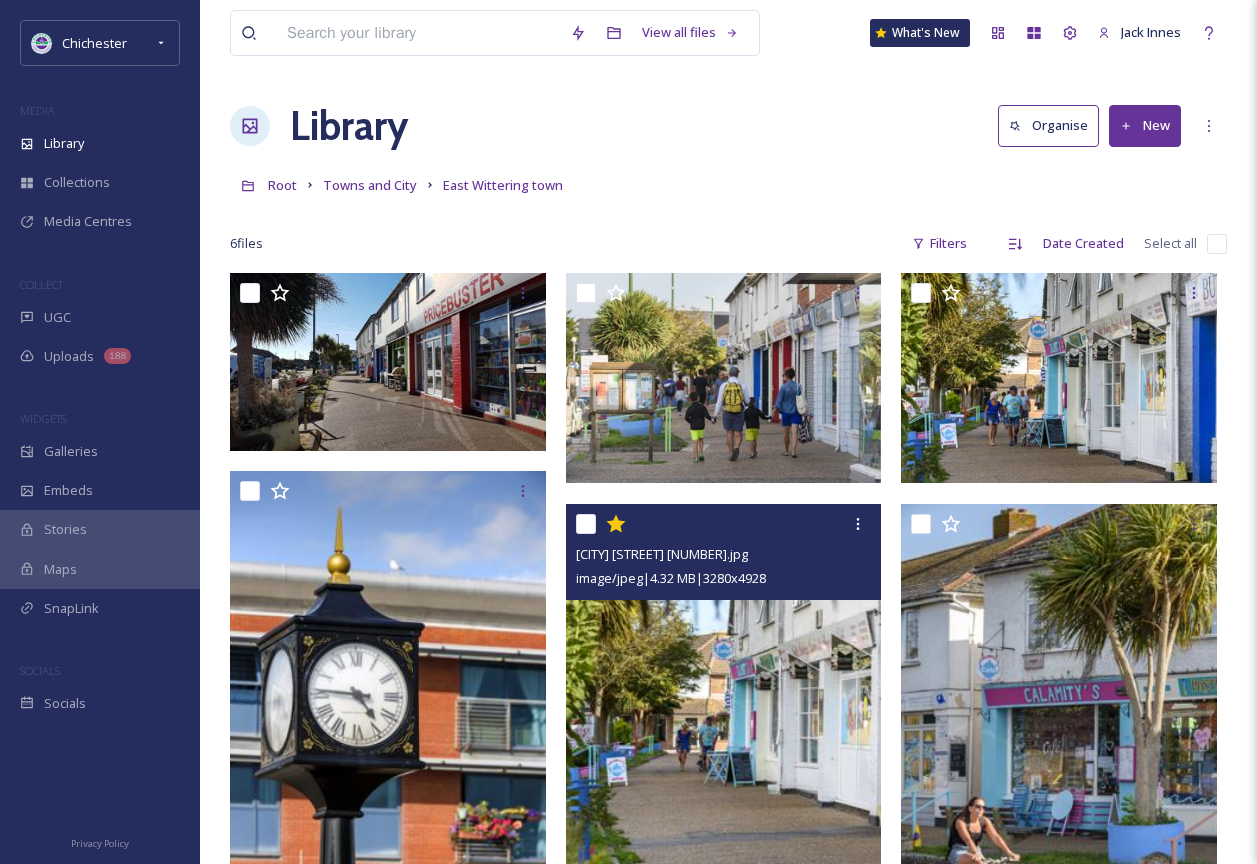 click at bounding box center (724, 740) 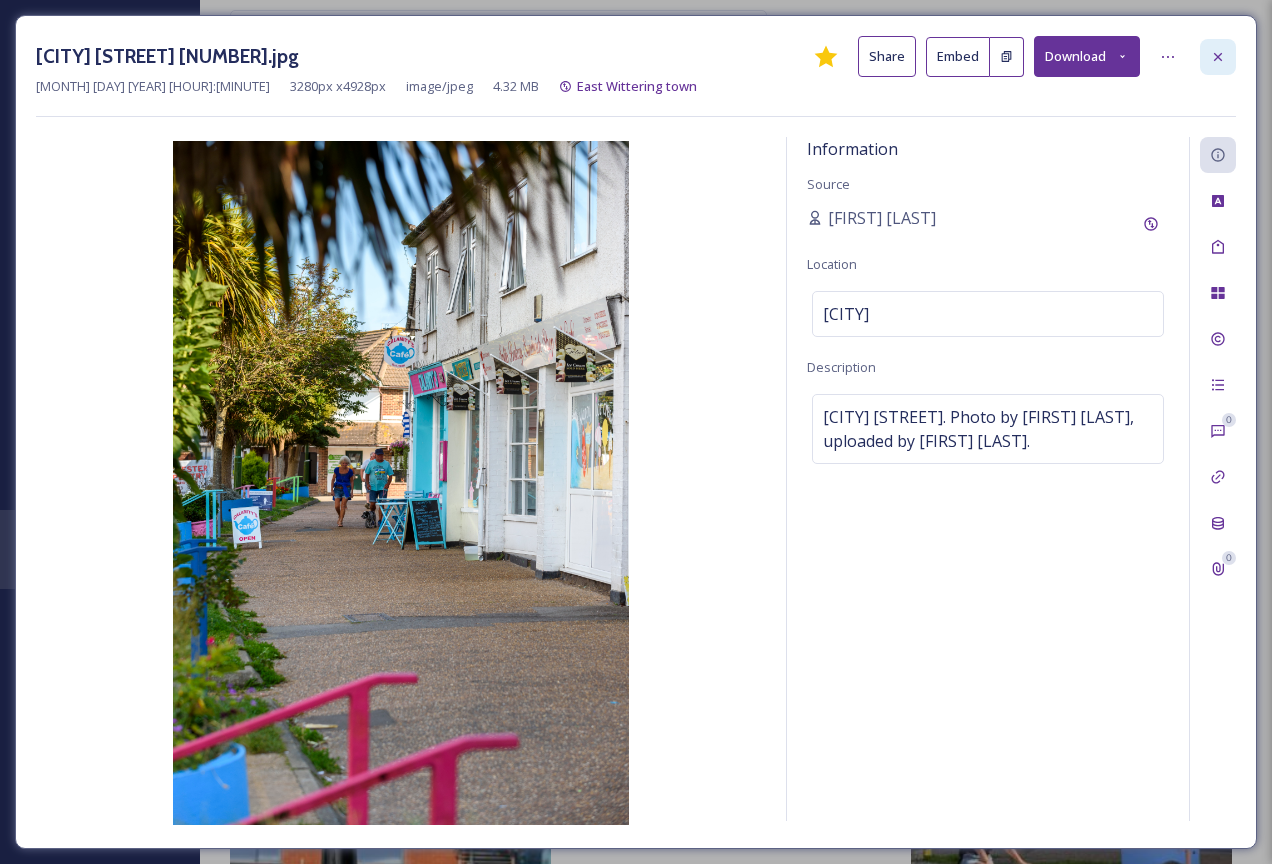 click 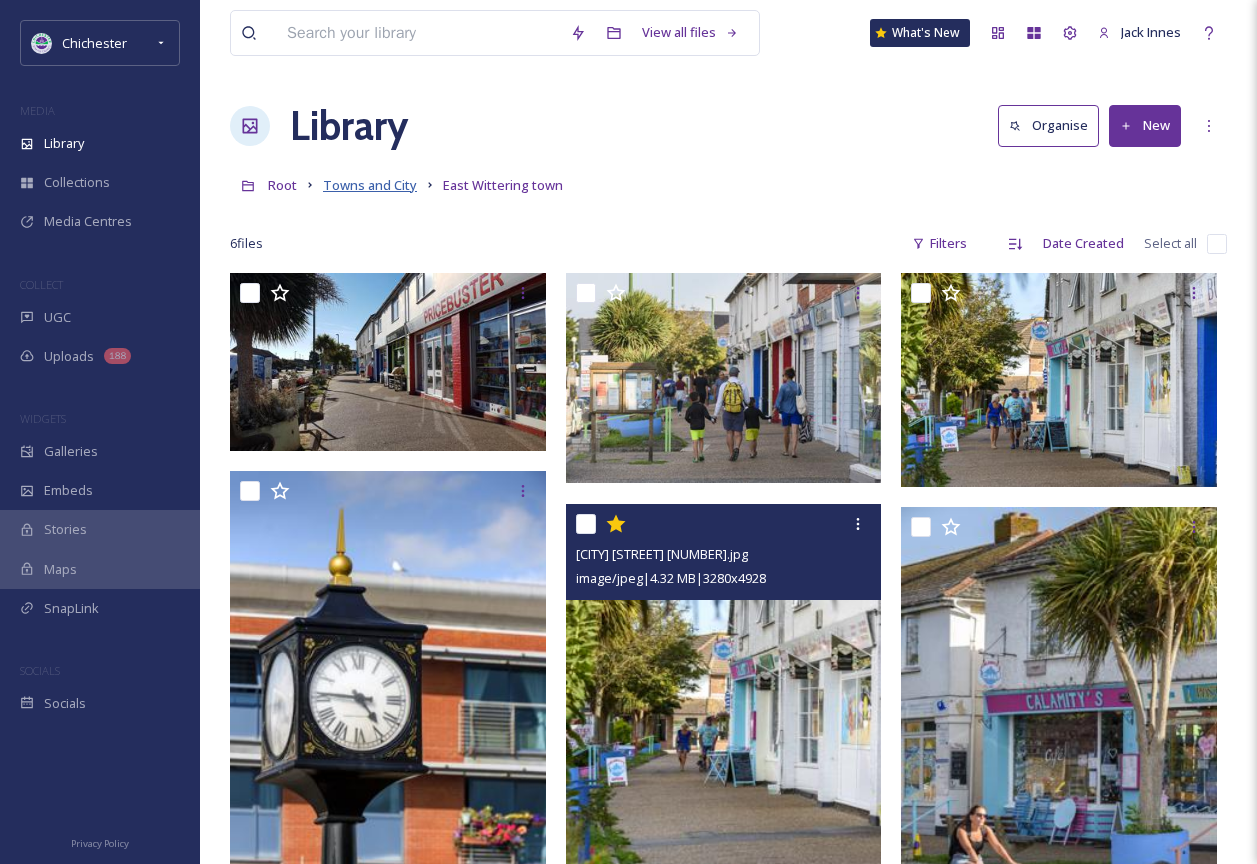 click on "Towns and City" at bounding box center (370, 185) 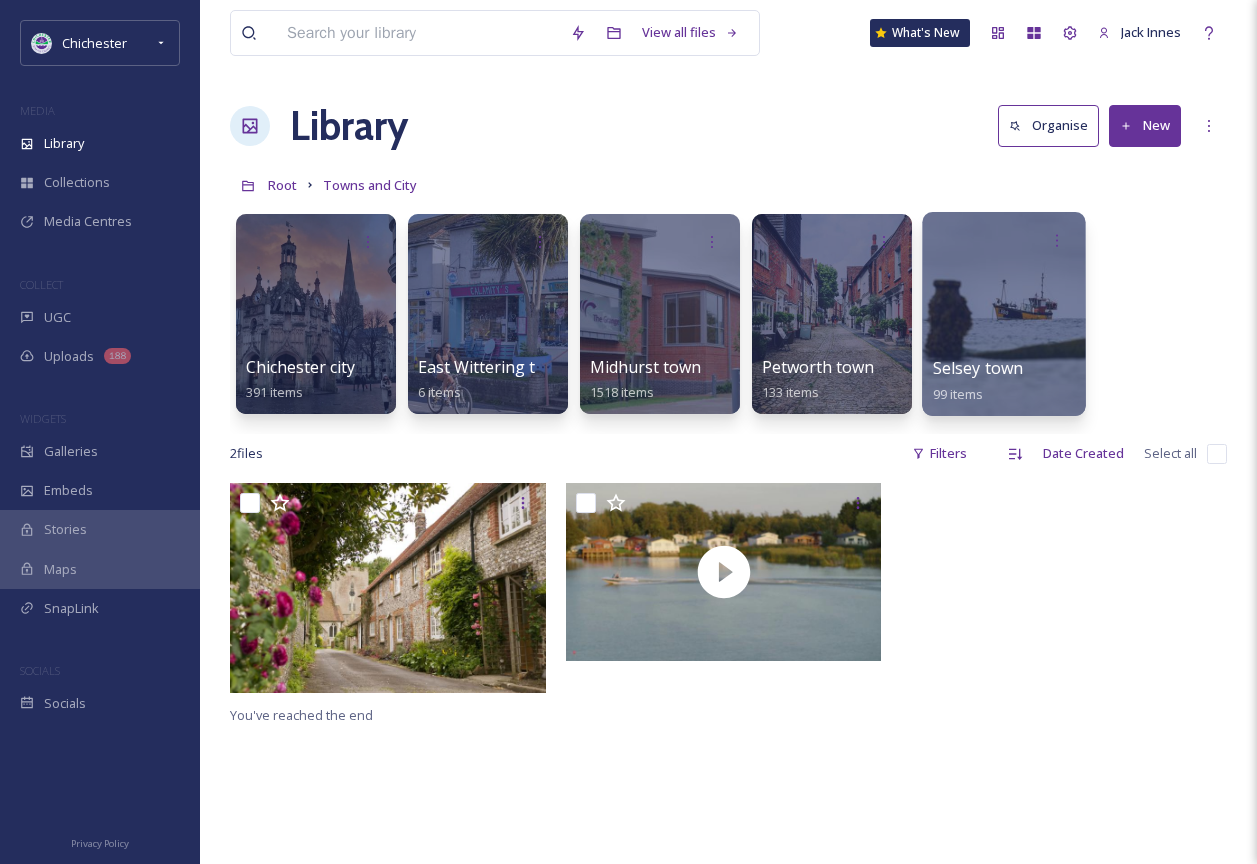 click at bounding box center [1003, 314] 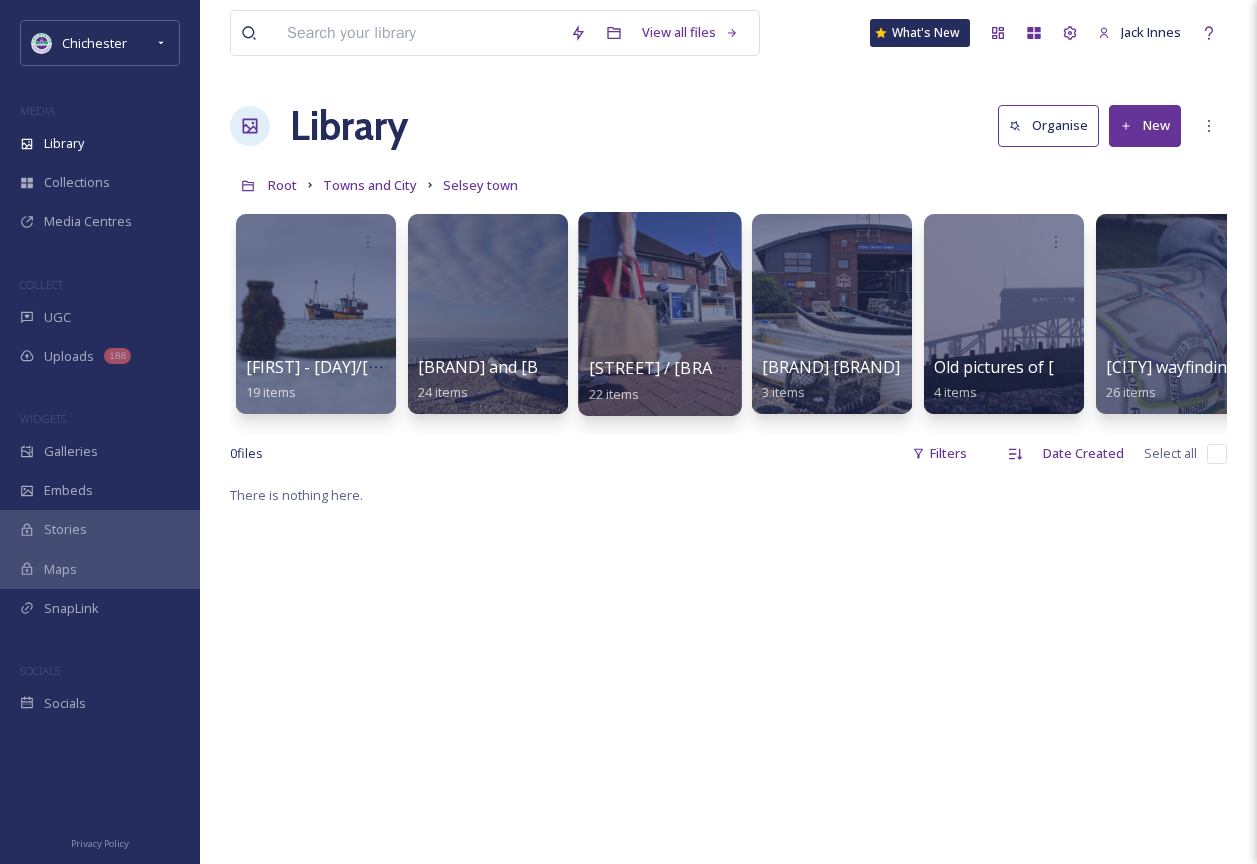 click at bounding box center (659, 314) 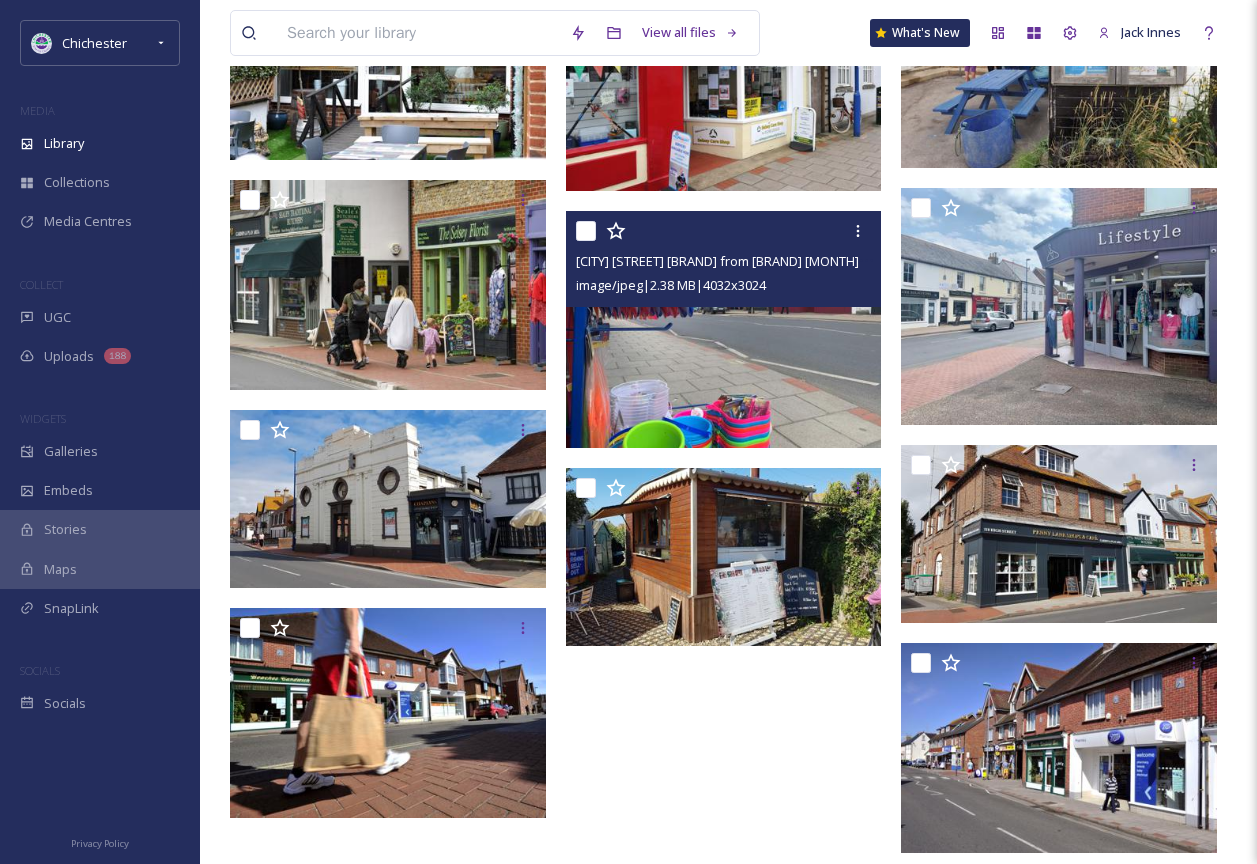 scroll, scrollTop: 1276, scrollLeft: 0, axis: vertical 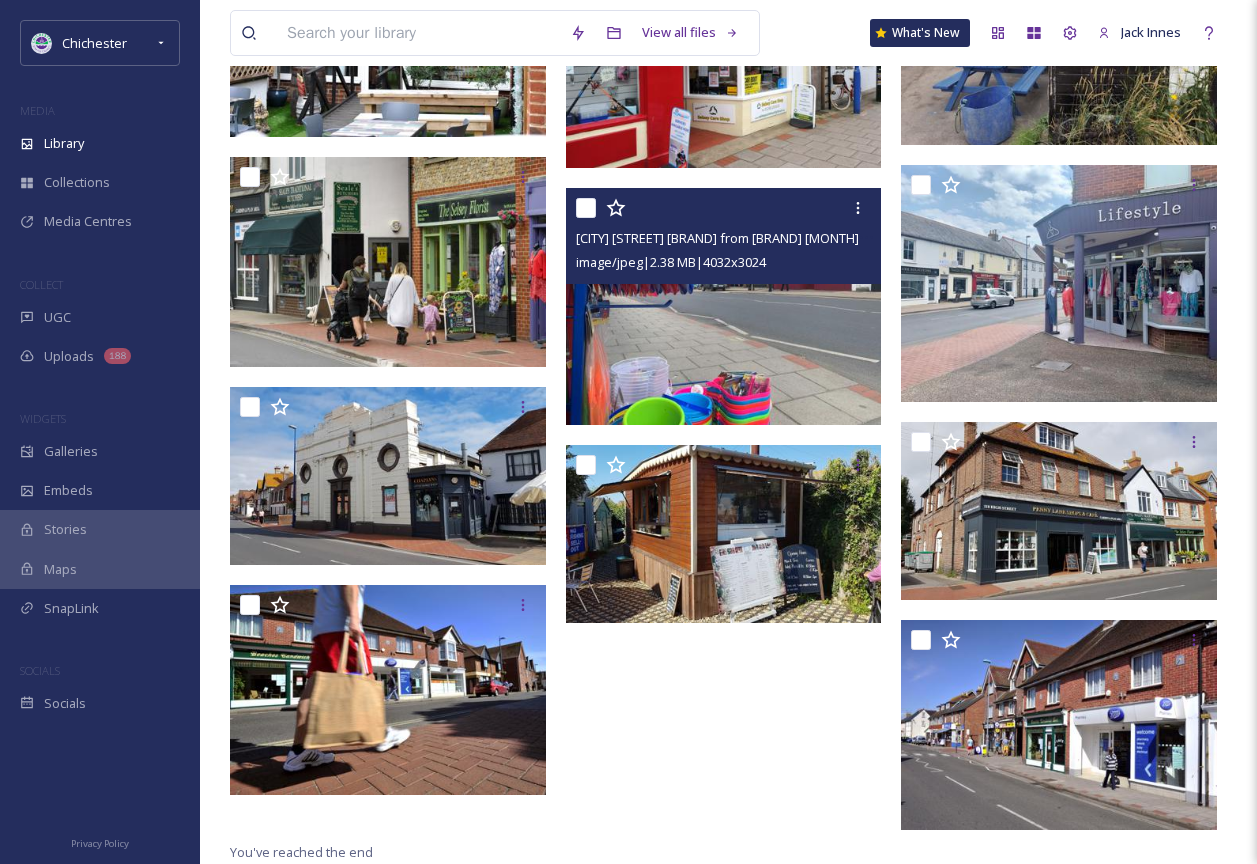 click at bounding box center (724, 306) 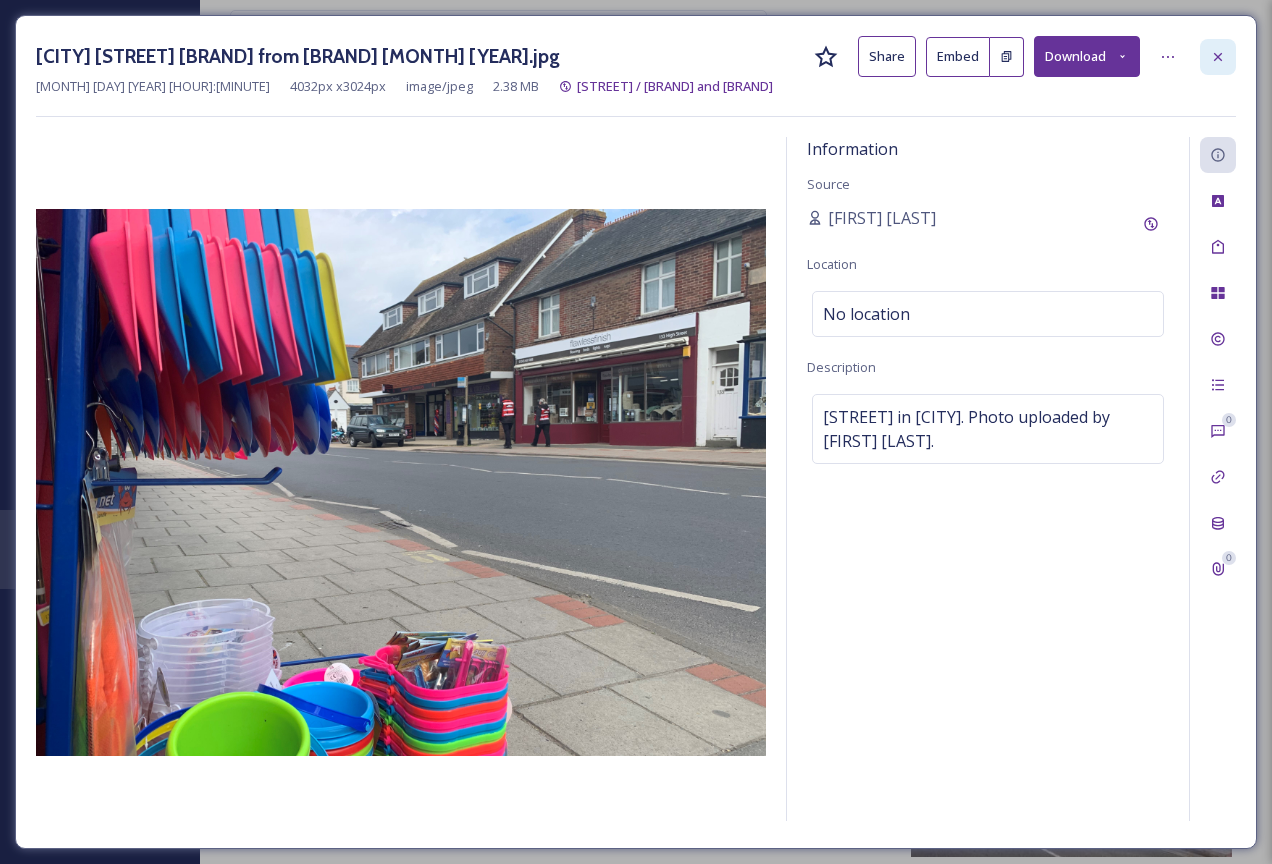 click at bounding box center [1218, 57] 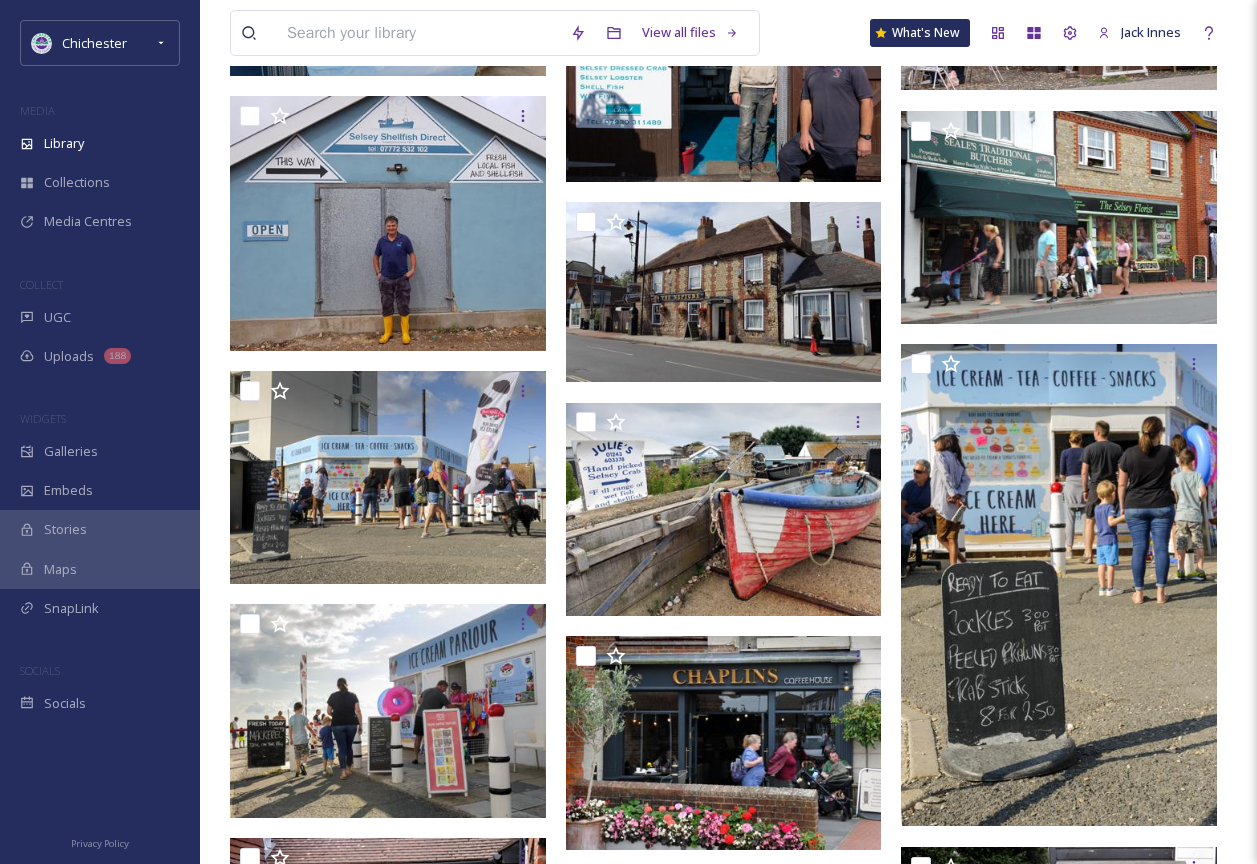 scroll, scrollTop: 376, scrollLeft: 0, axis: vertical 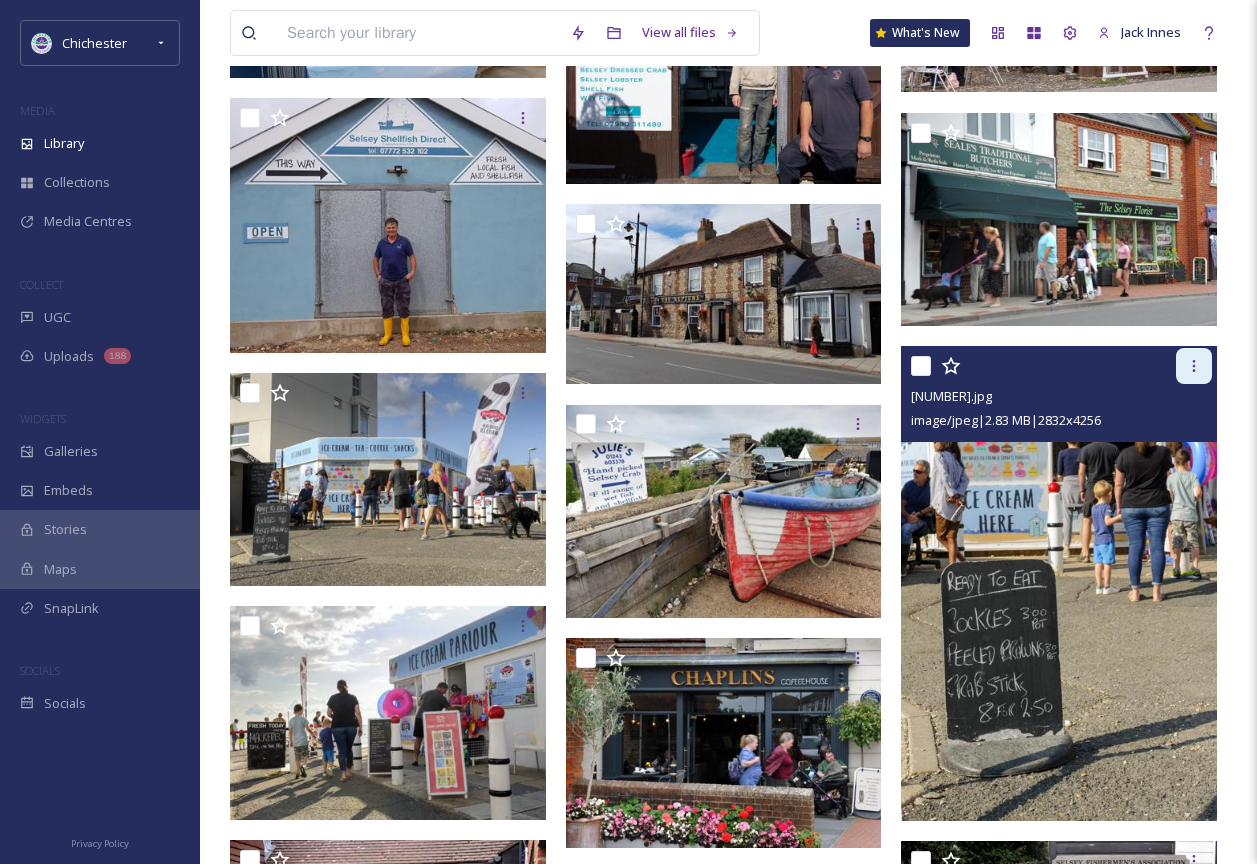 click 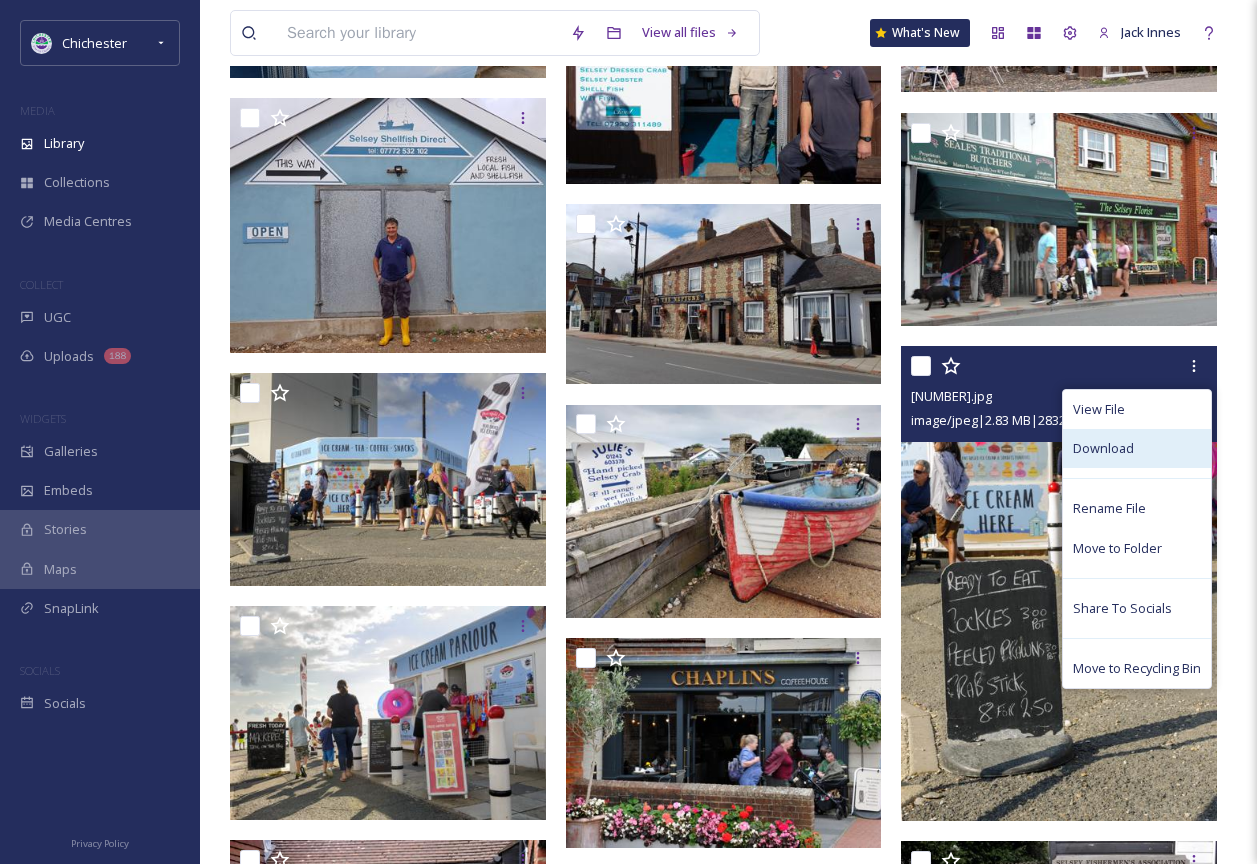 click on "Download" at bounding box center (1103, 448) 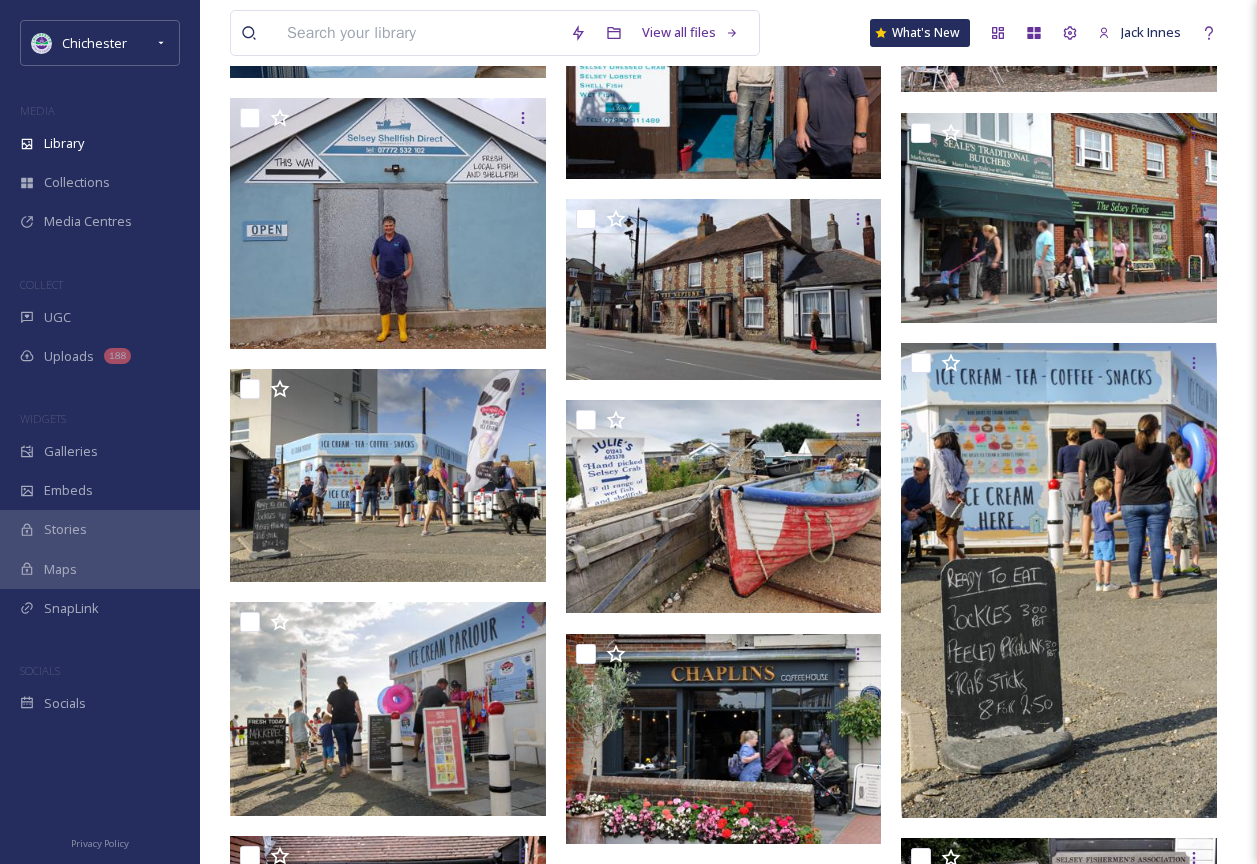click on "COLLECT" at bounding box center (100, 285) 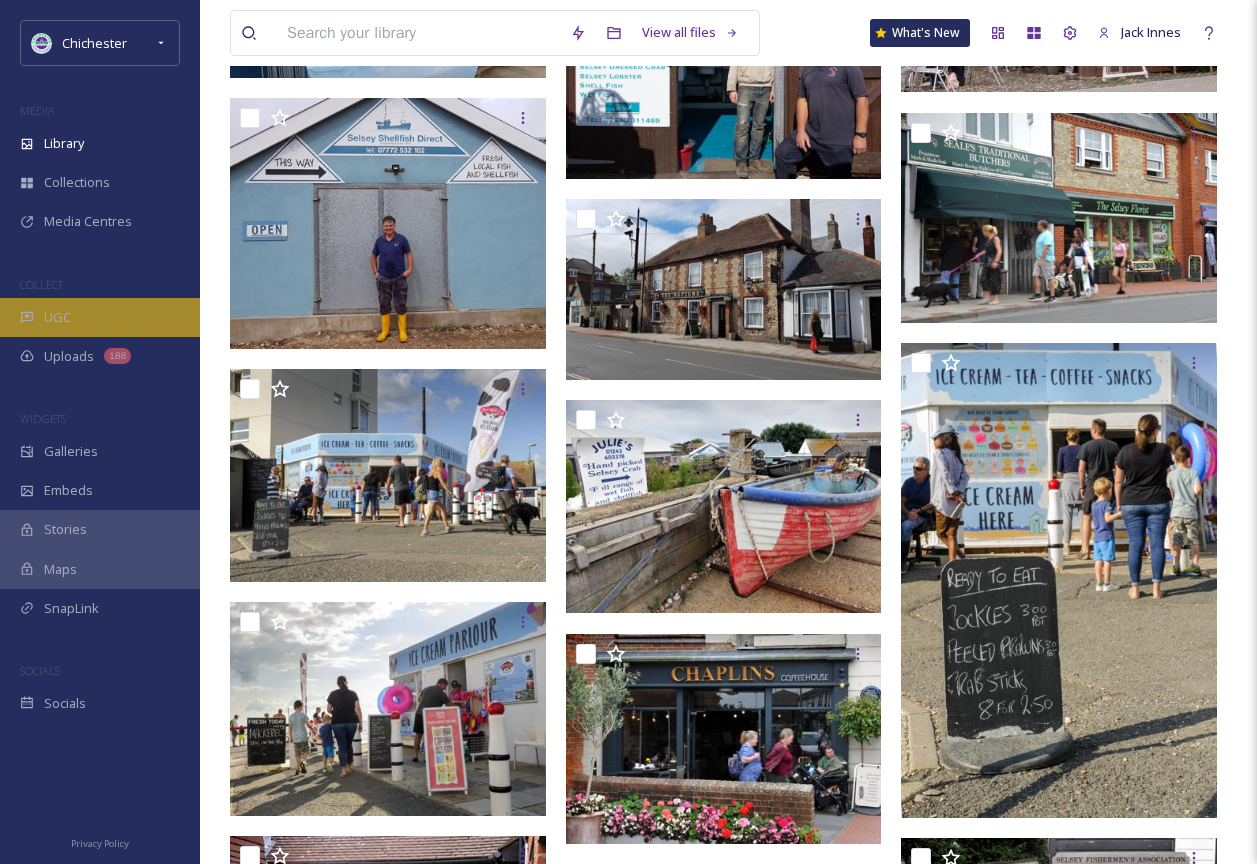 click on "UGC" at bounding box center (100, 317) 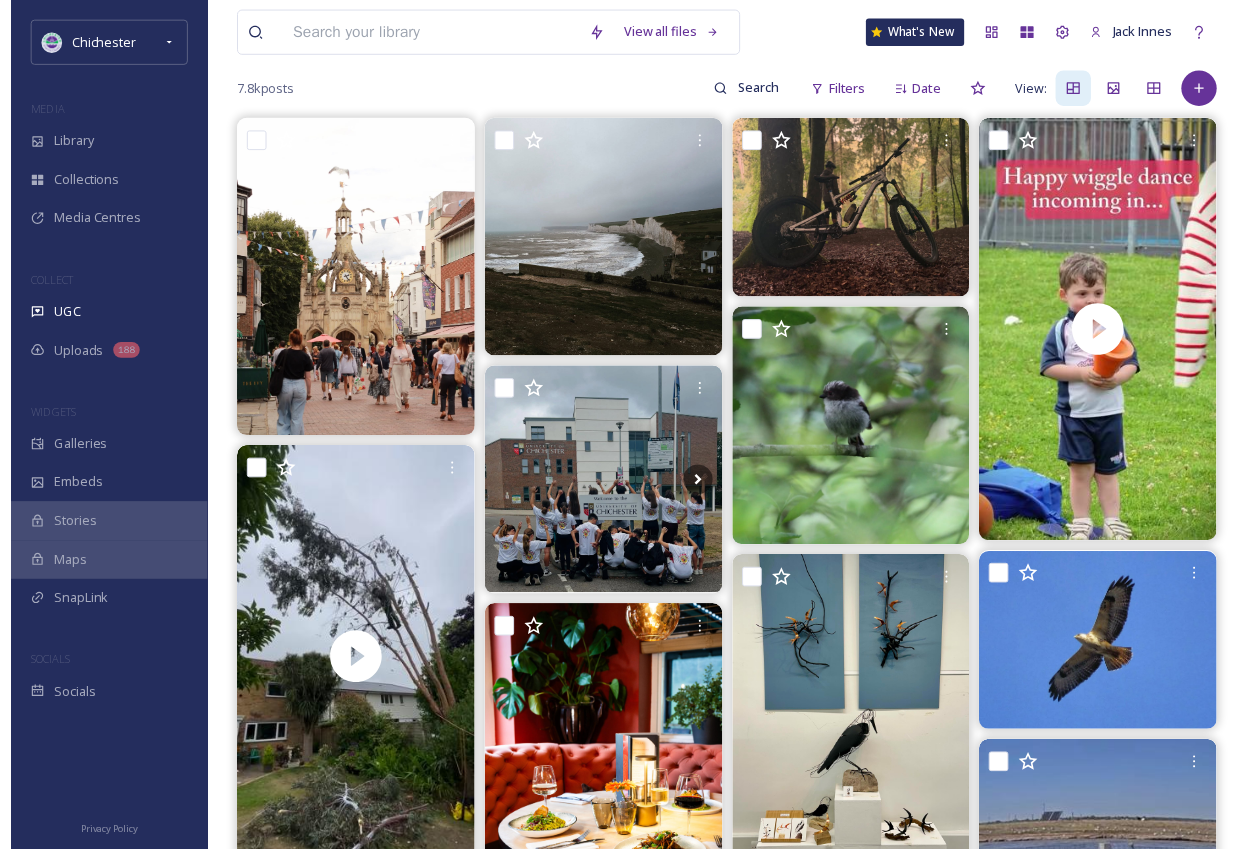 scroll, scrollTop: 200, scrollLeft: 0, axis: vertical 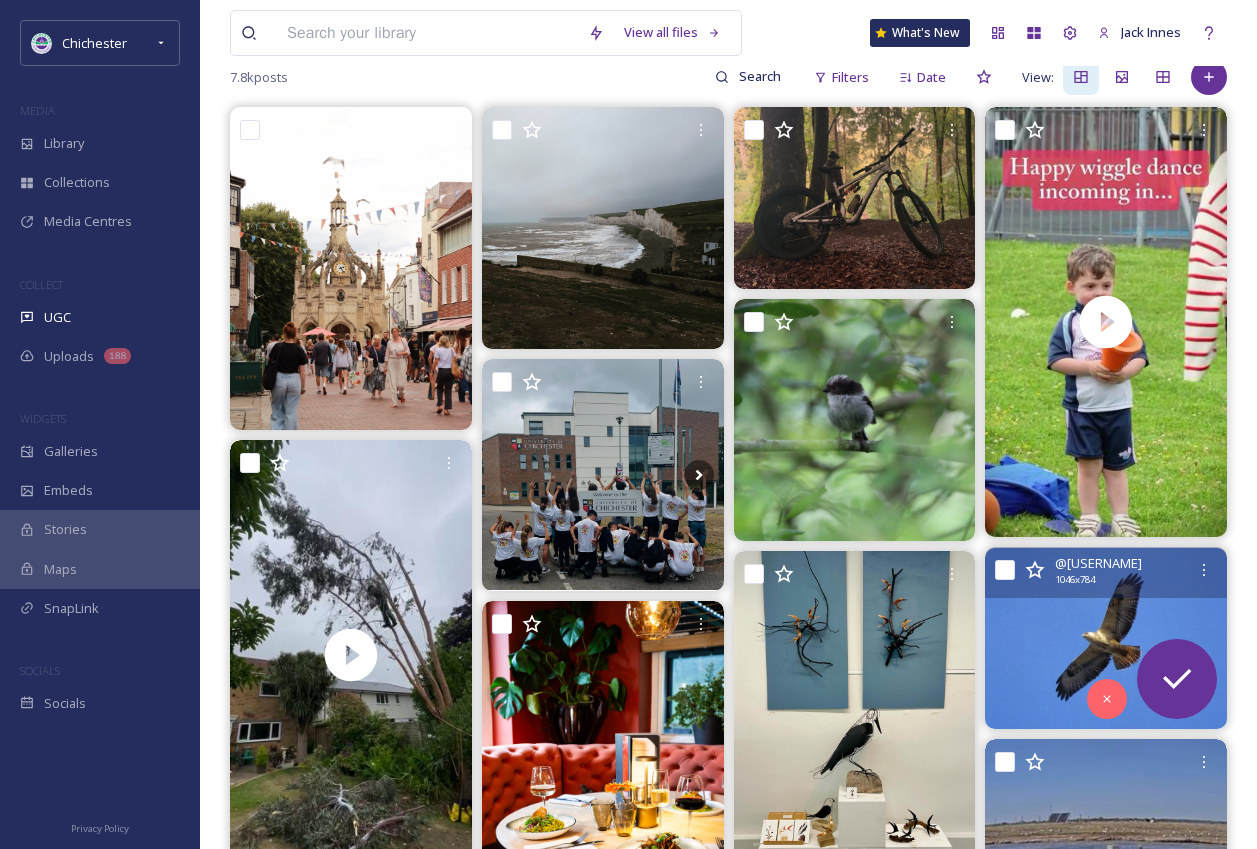 click at bounding box center (1106, 638) 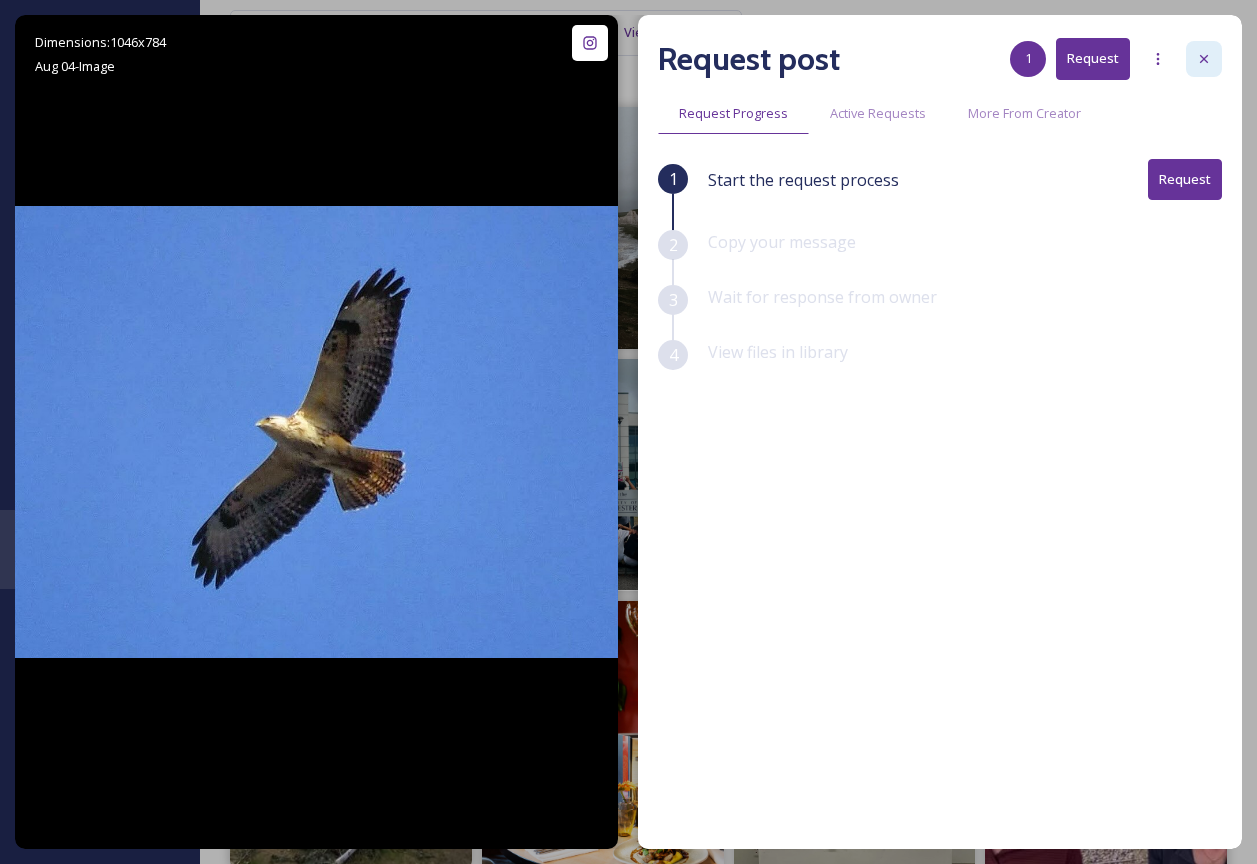 click at bounding box center (1204, 59) 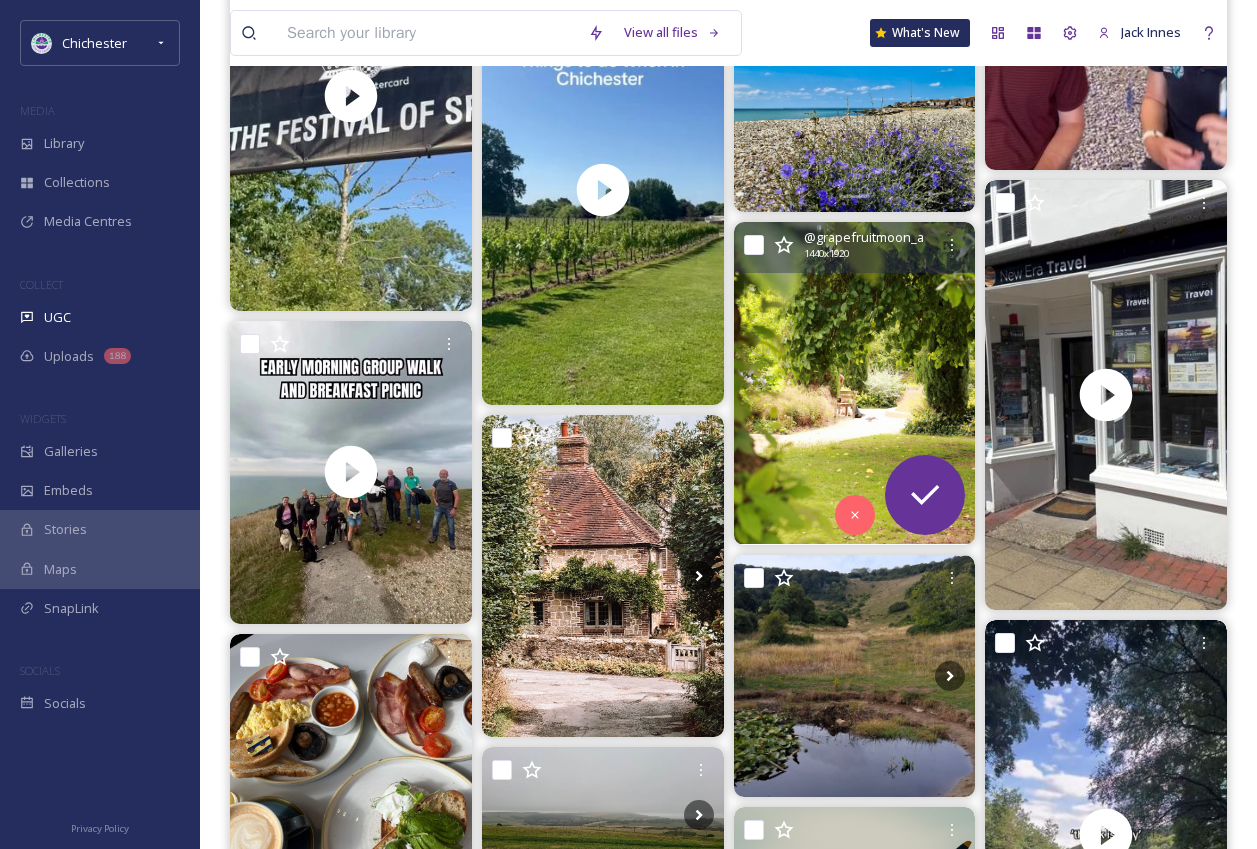 scroll, scrollTop: 900, scrollLeft: 0, axis: vertical 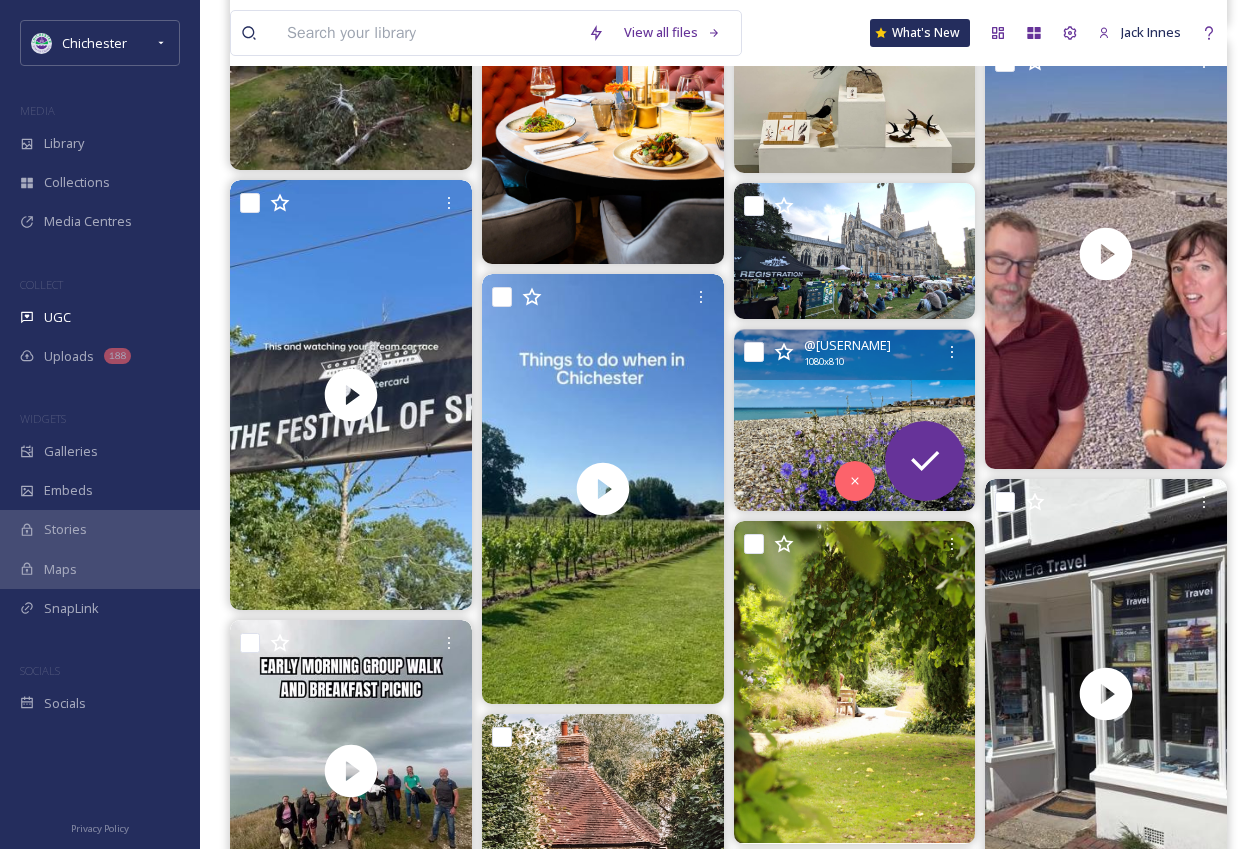 click at bounding box center [855, 420] 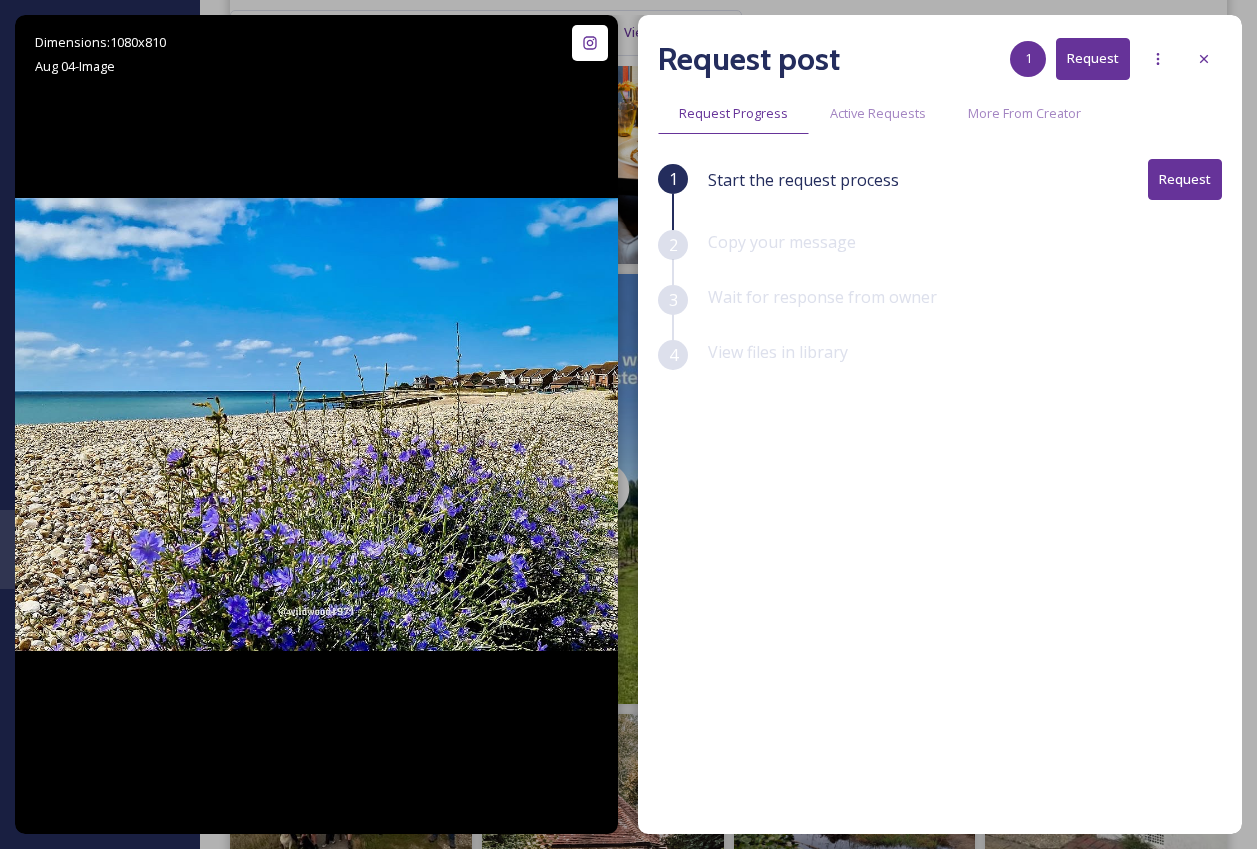 click on "Request post 1 Request" at bounding box center [940, 59] 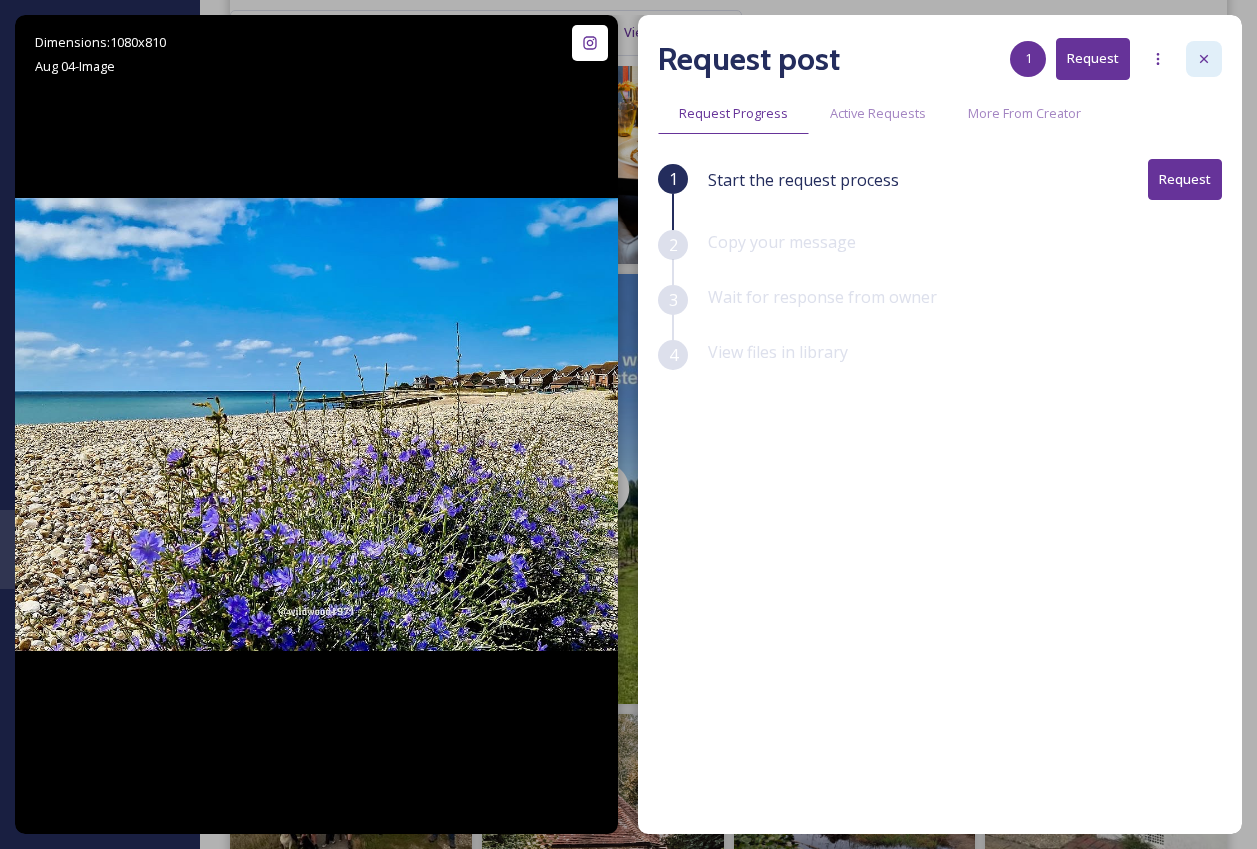 click at bounding box center (1204, 59) 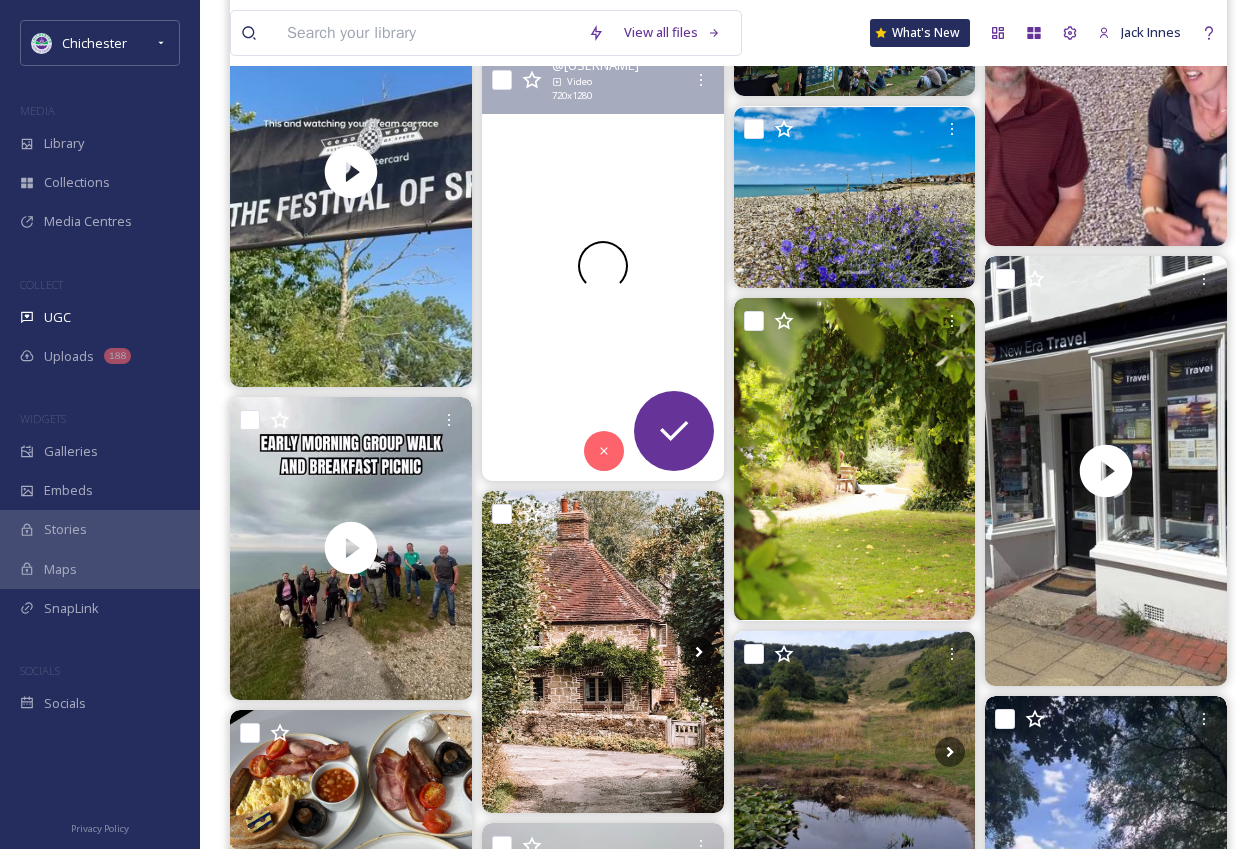 scroll, scrollTop: 1200, scrollLeft: 0, axis: vertical 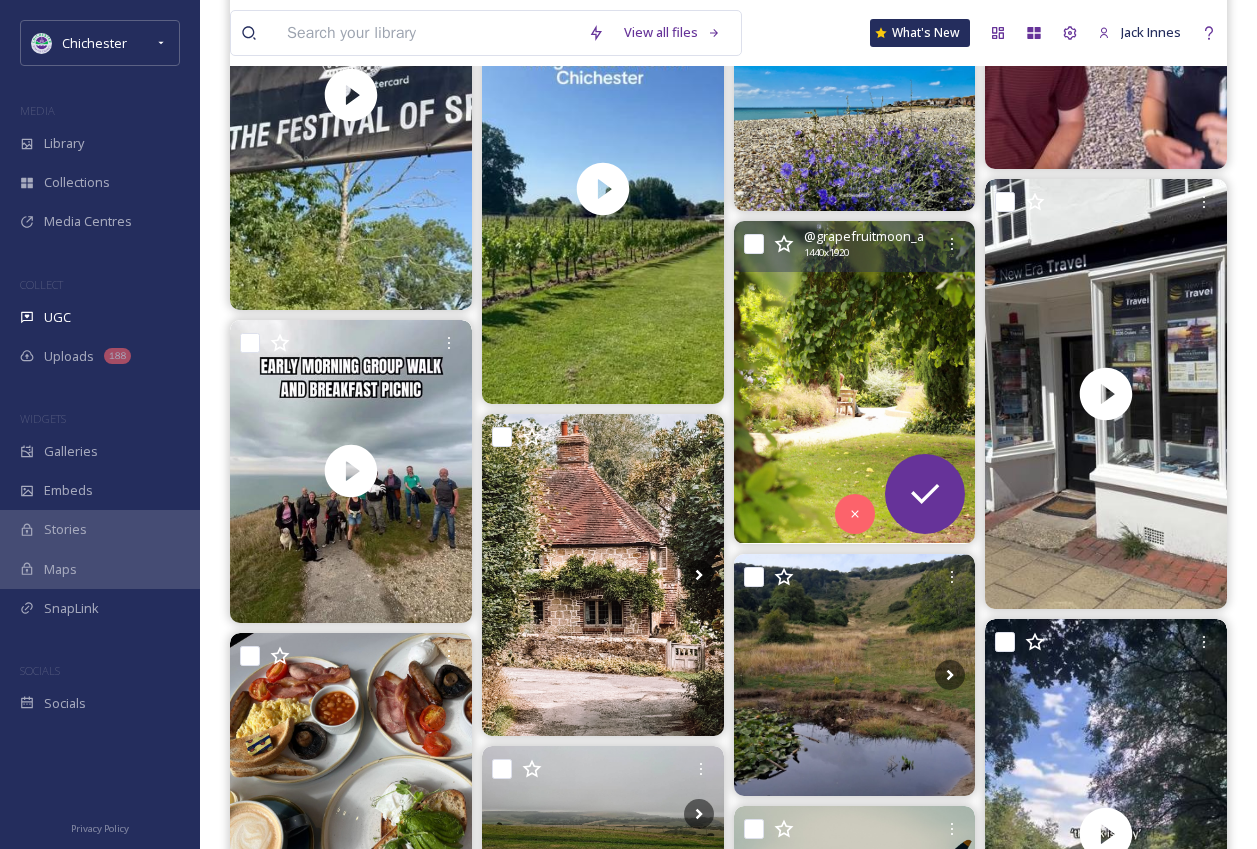 click at bounding box center [855, 382] 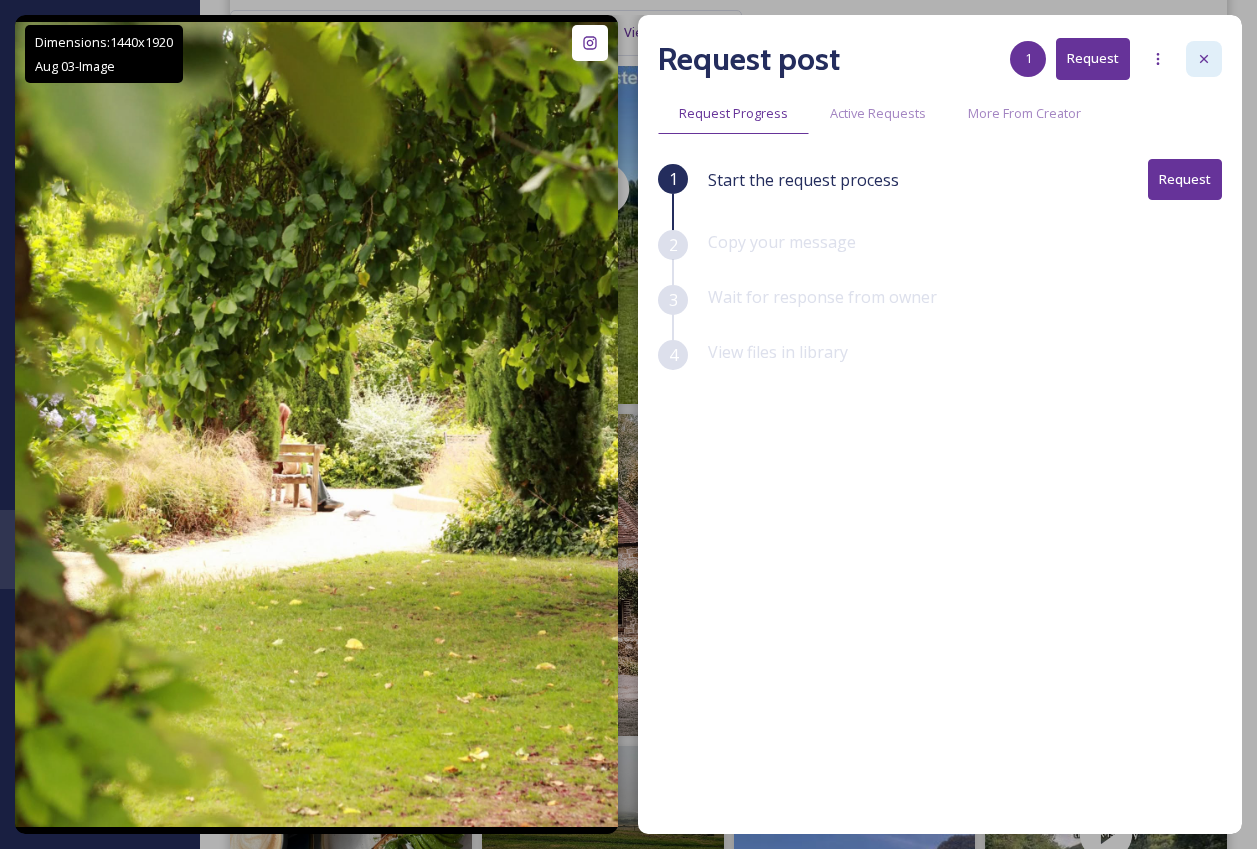 click 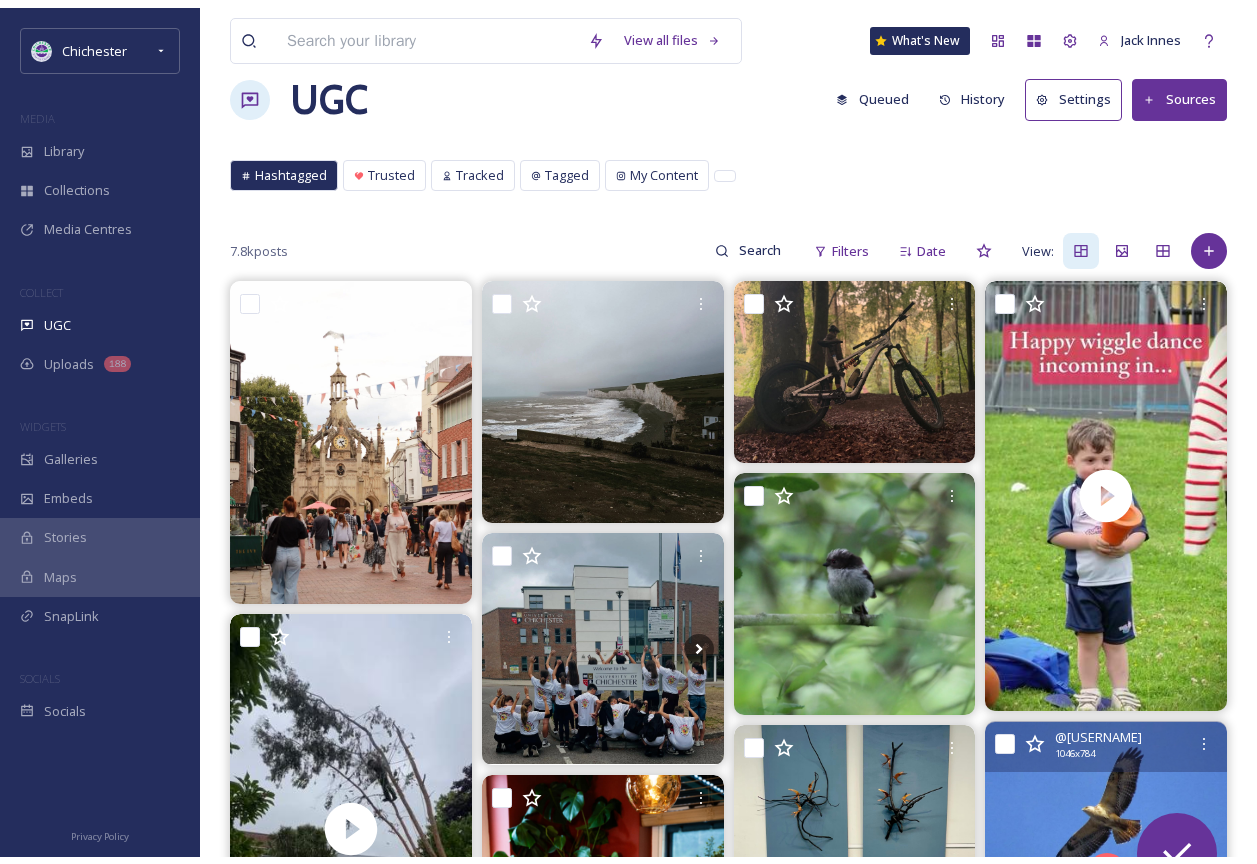 scroll, scrollTop: 0, scrollLeft: 0, axis: both 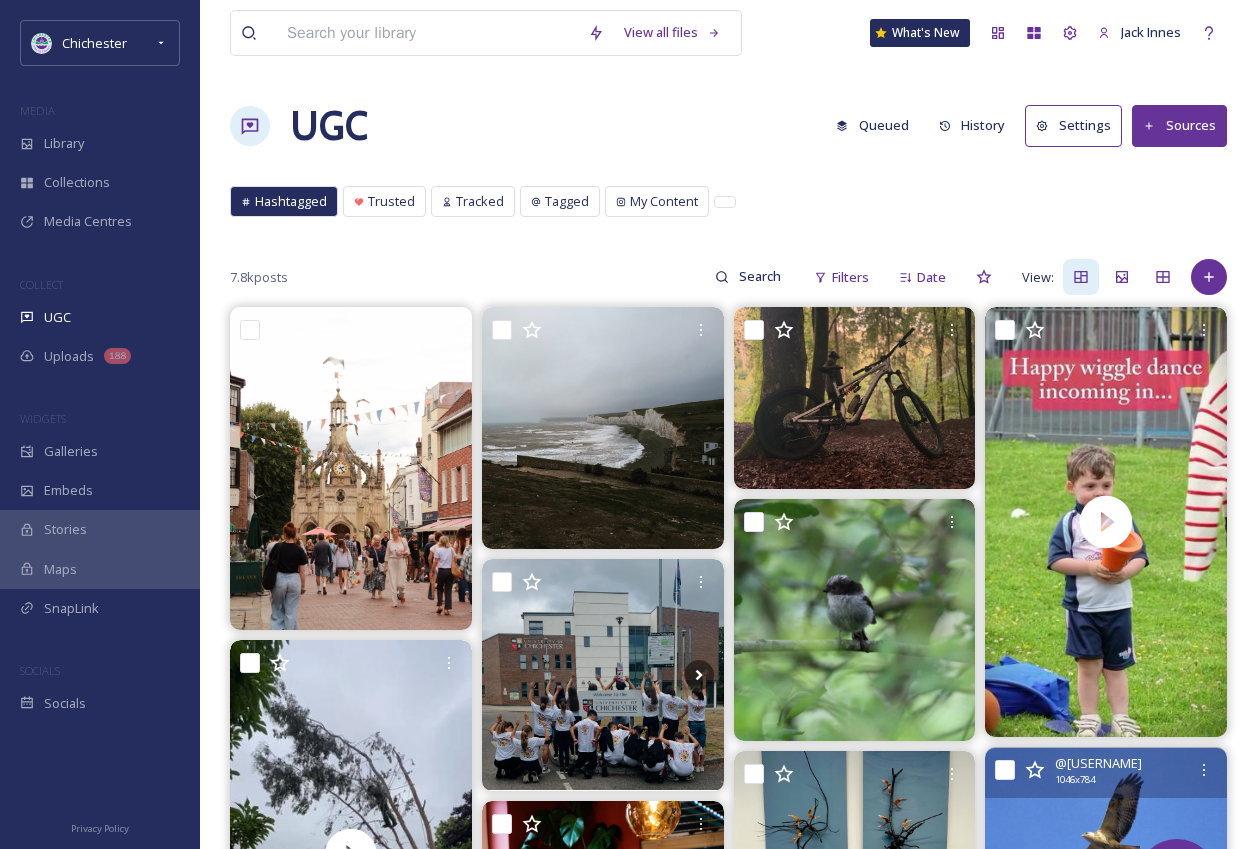 click on "Queued" at bounding box center [872, 125] 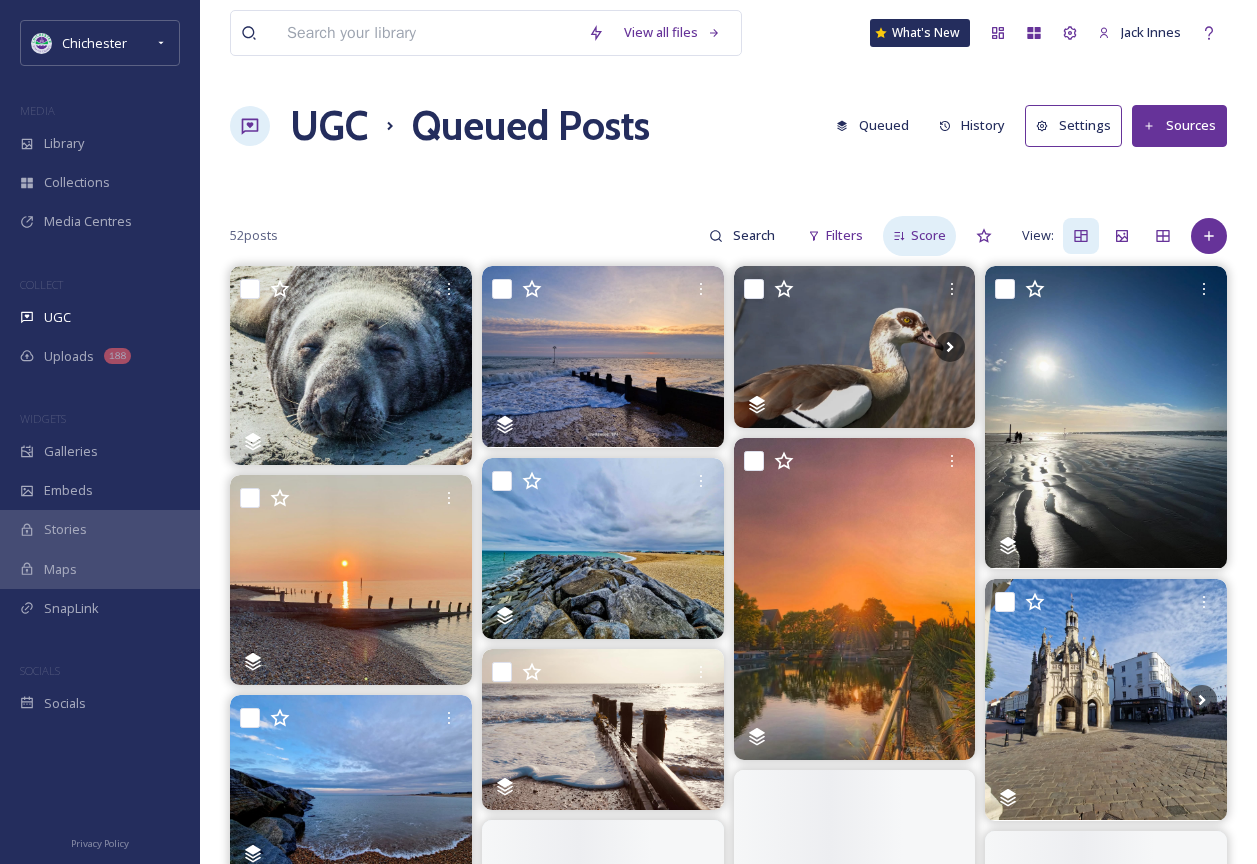 click on "Score" at bounding box center (919, 235) 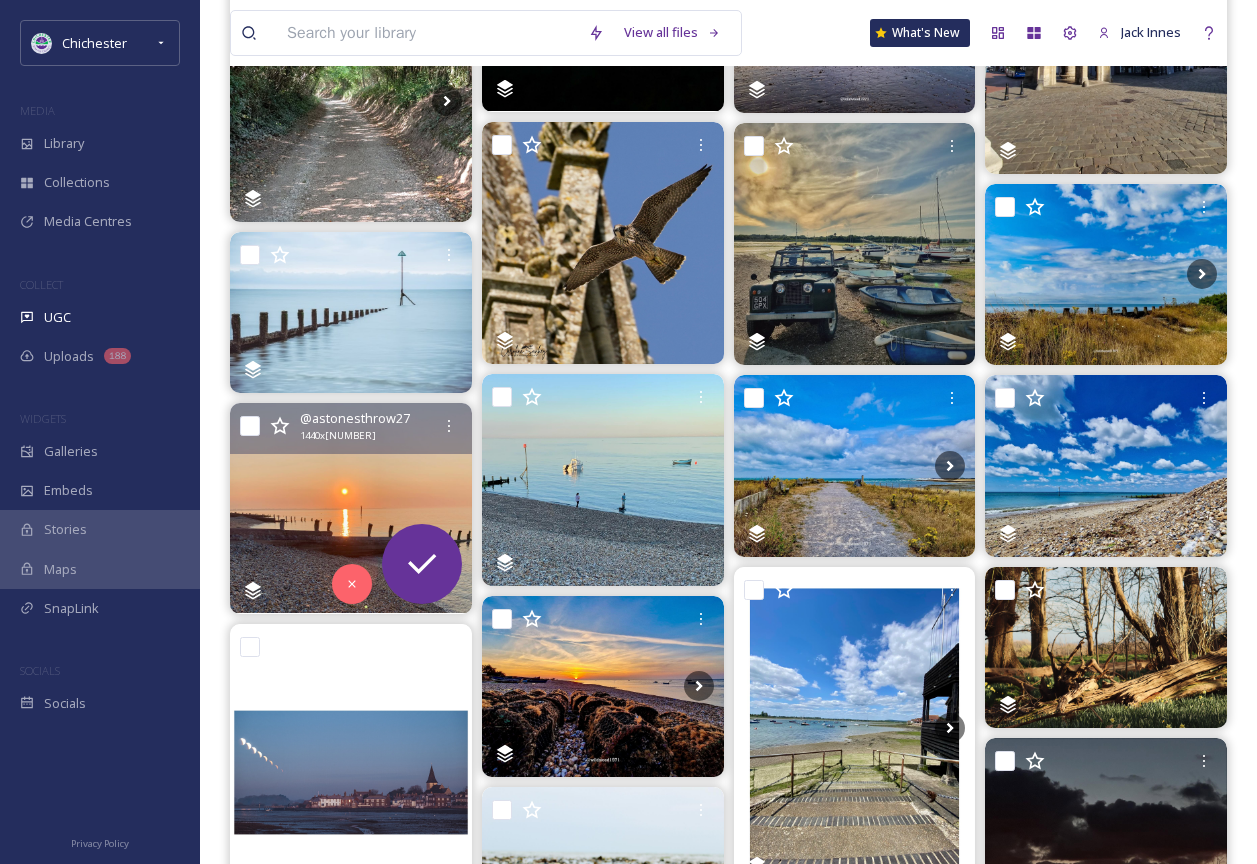 scroll, scrollTop: 547, scrollLeft: 0, axis: vertical 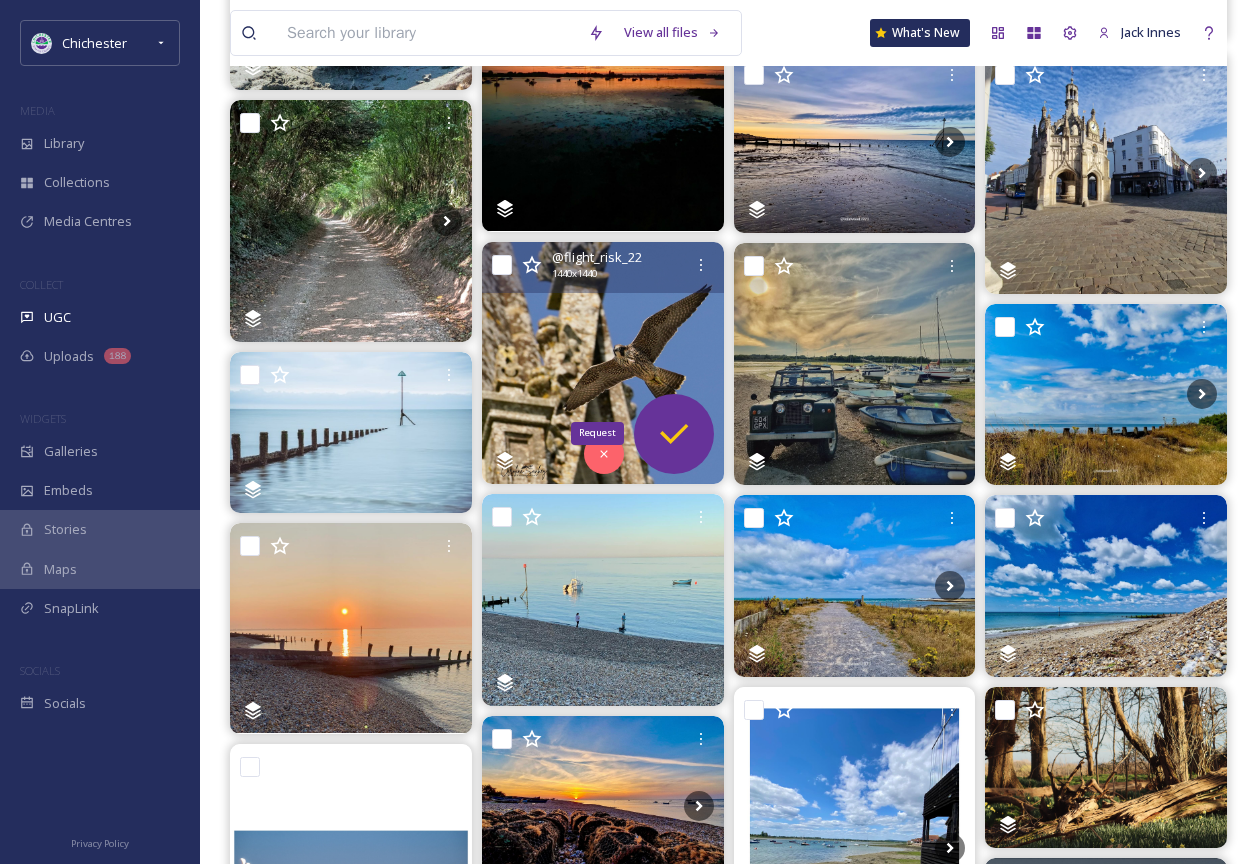 click 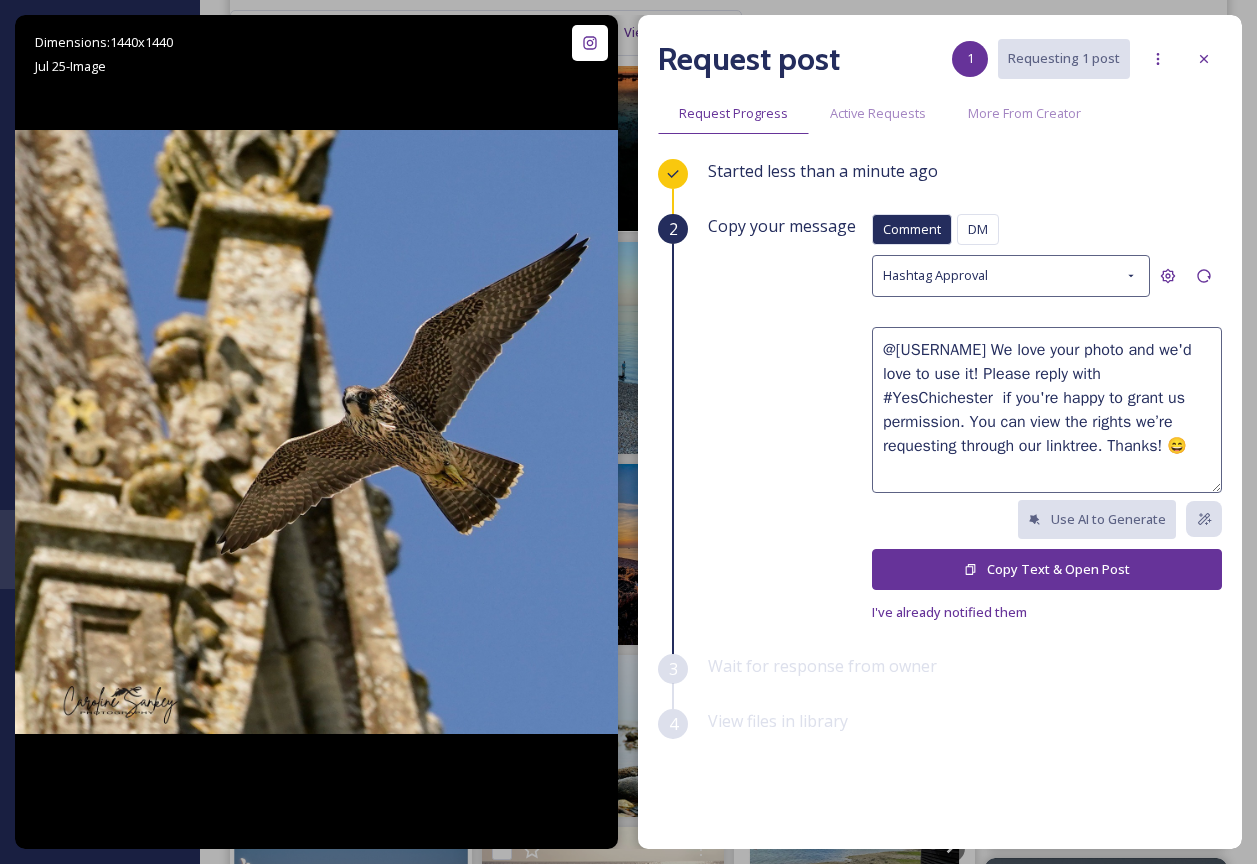 click on "Copy Text & Open Post" at bounding box center [1047, 569] 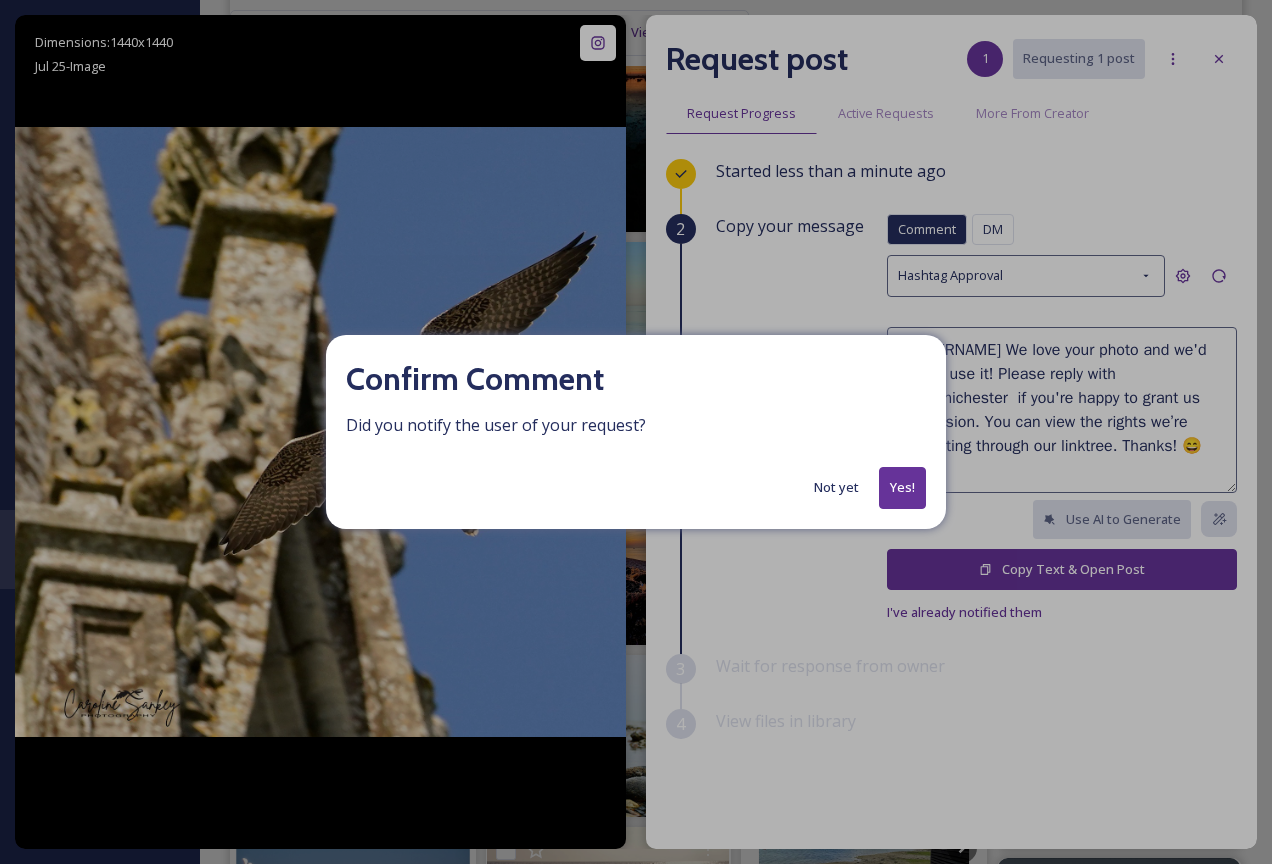 click on "Yes!" at bounding box center [902, 487] 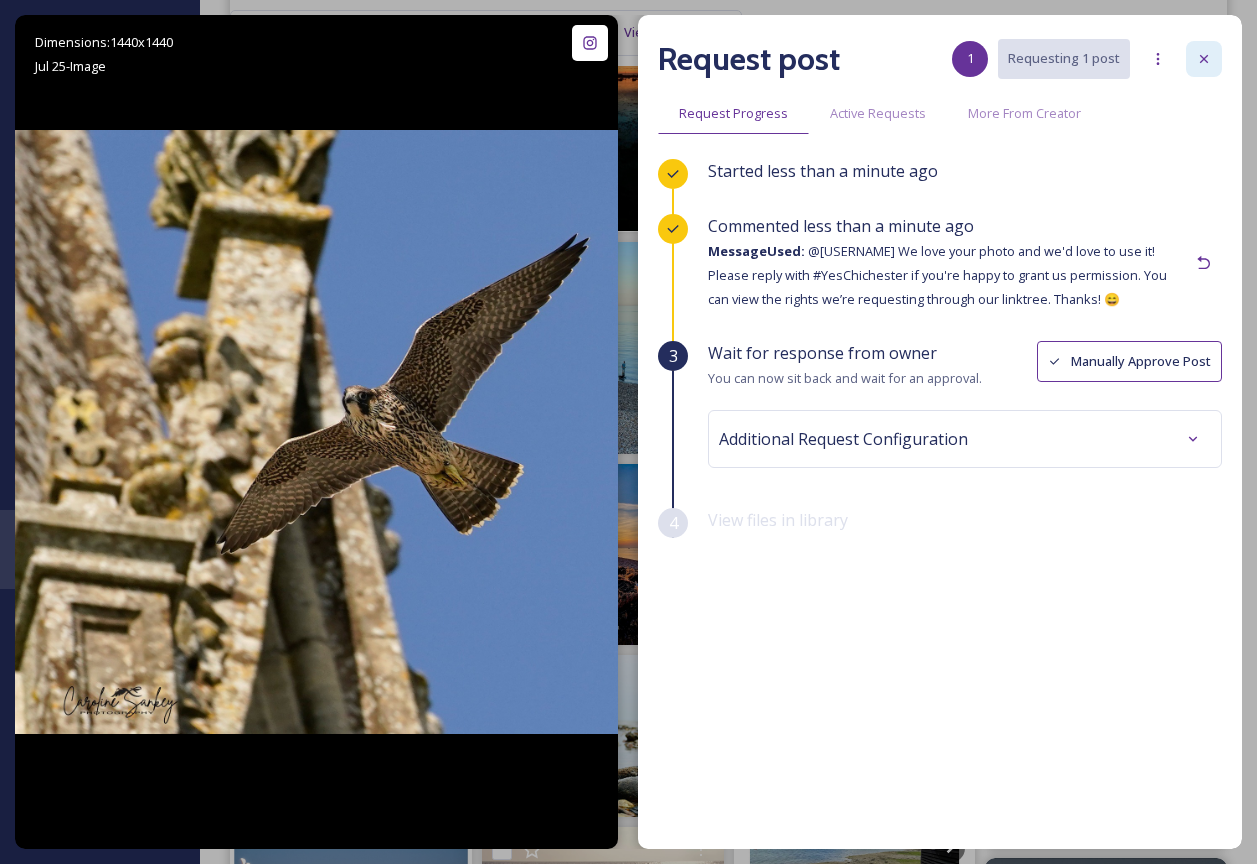 click at bounding box center [1204, 59] 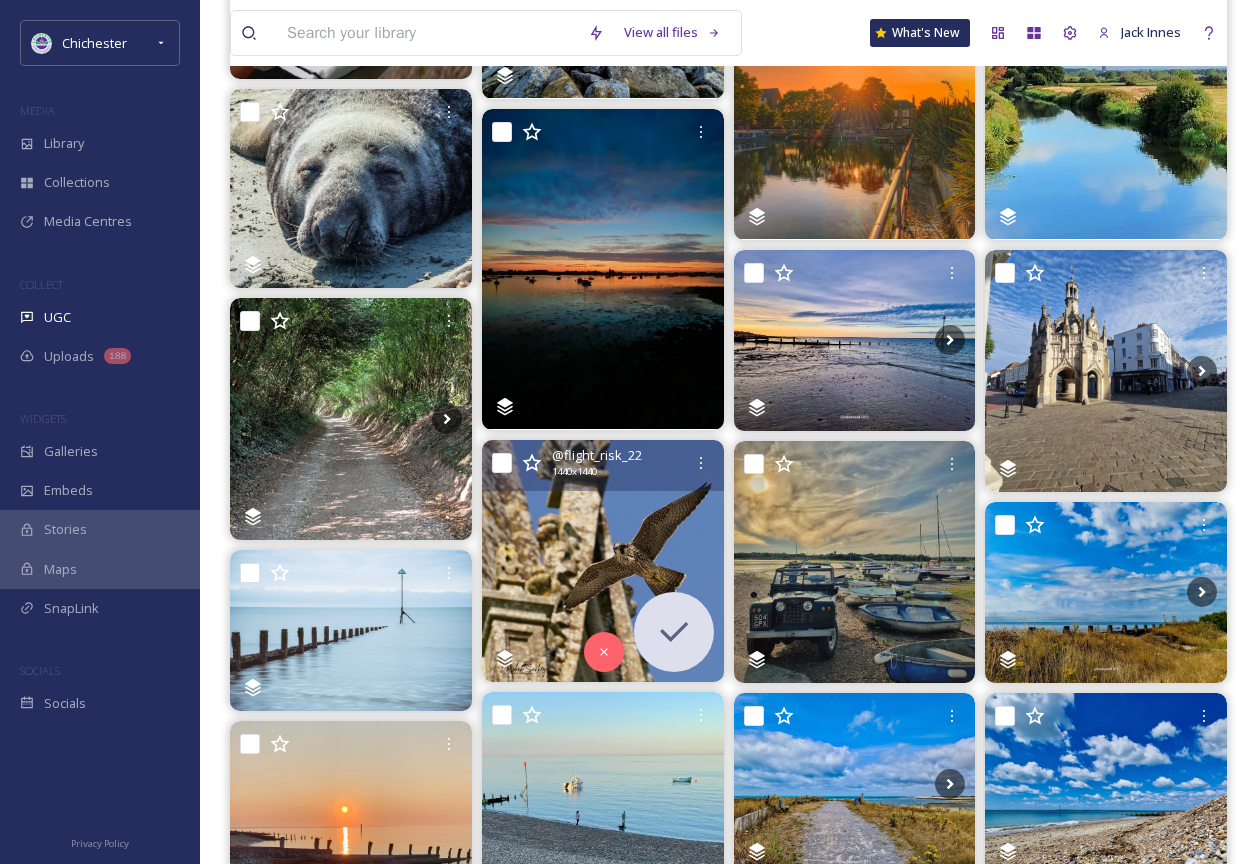 scroll, scrollTop: 347, scrollLeft: 0, axis: vertical 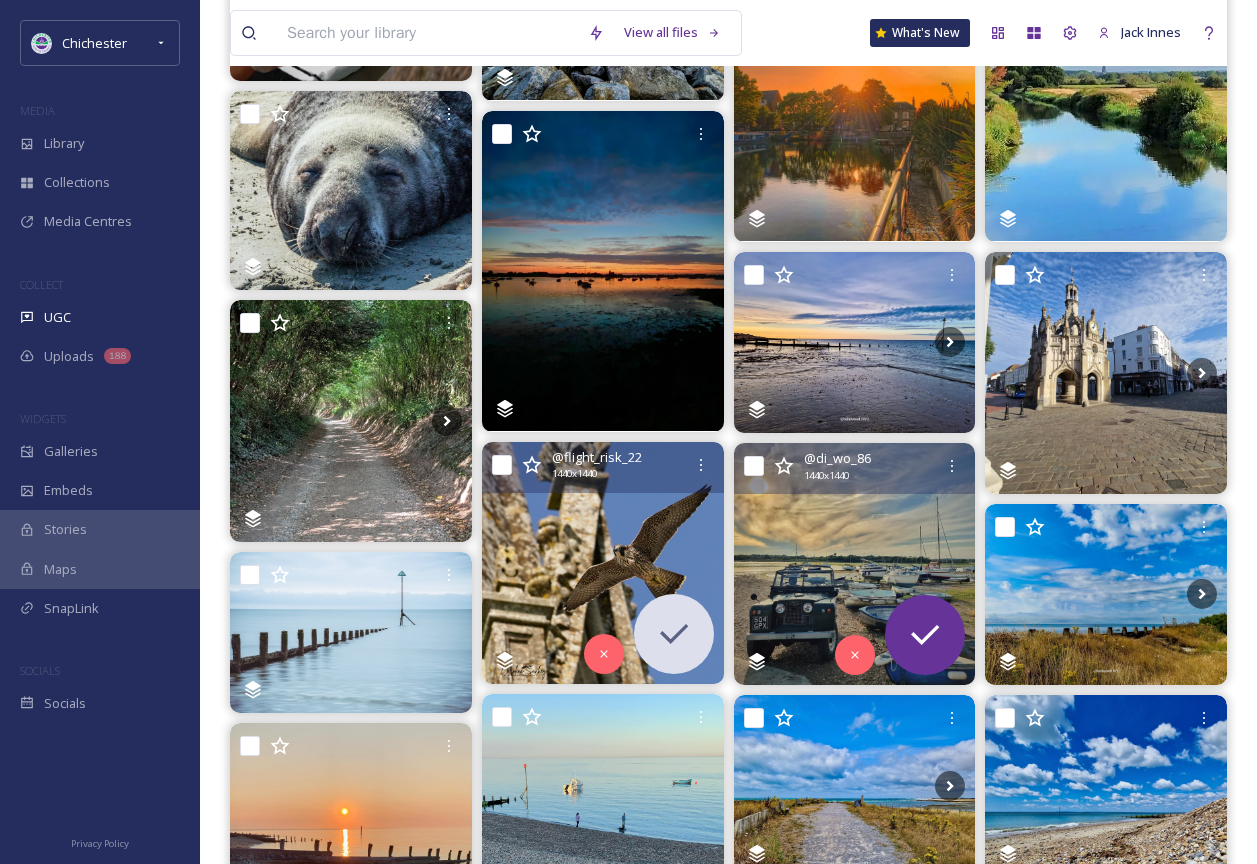 click at bounding box center [855, 564] 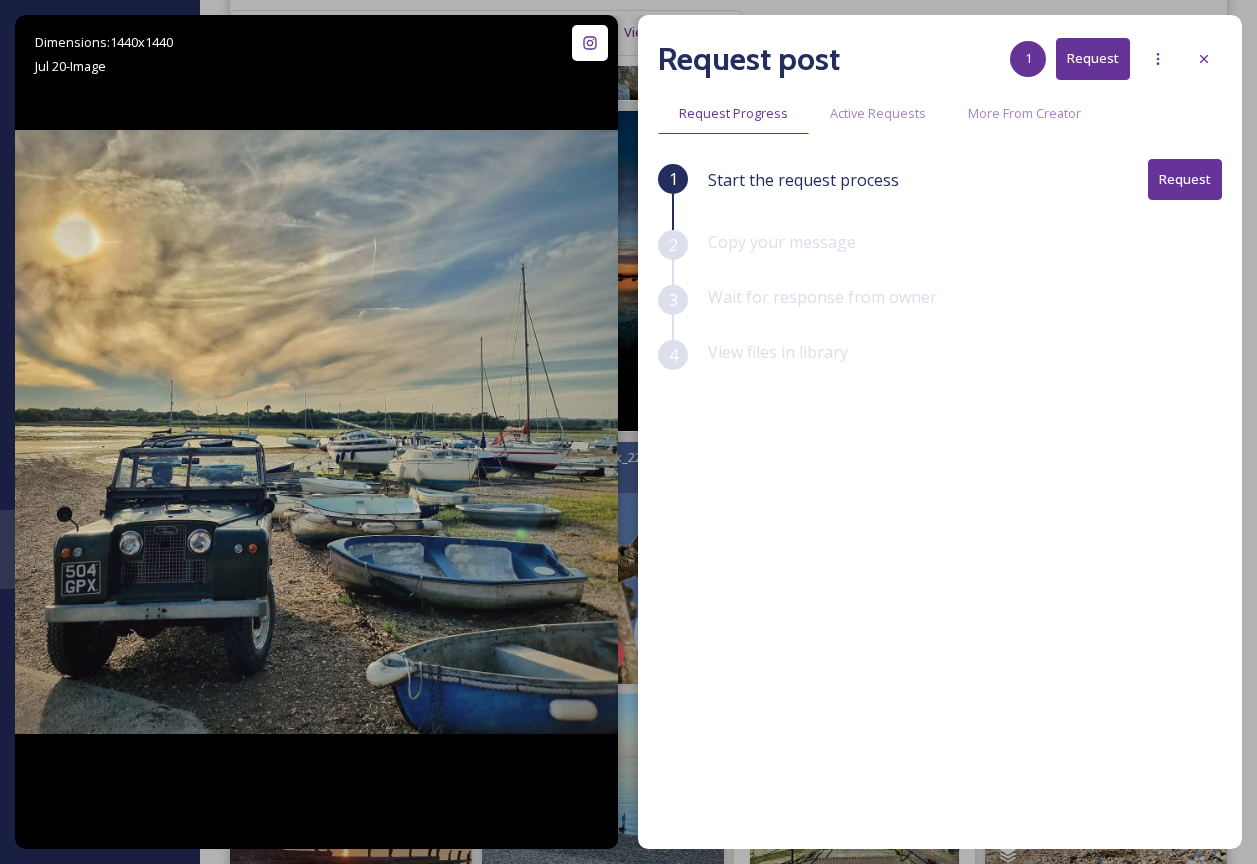 click on "Request" at bounding box center [1185, 179] 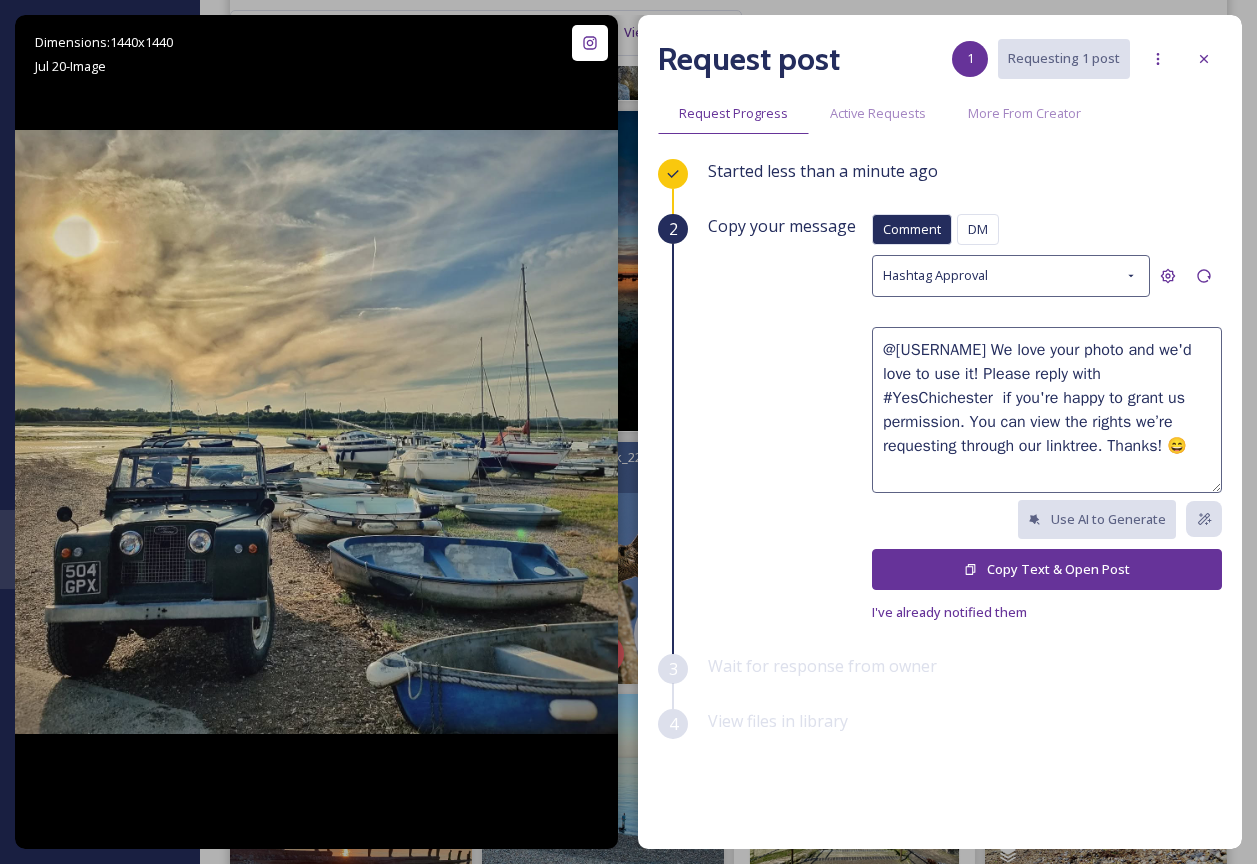 click on "Copy Text & Open Post" at bounding box center (1047, 569) 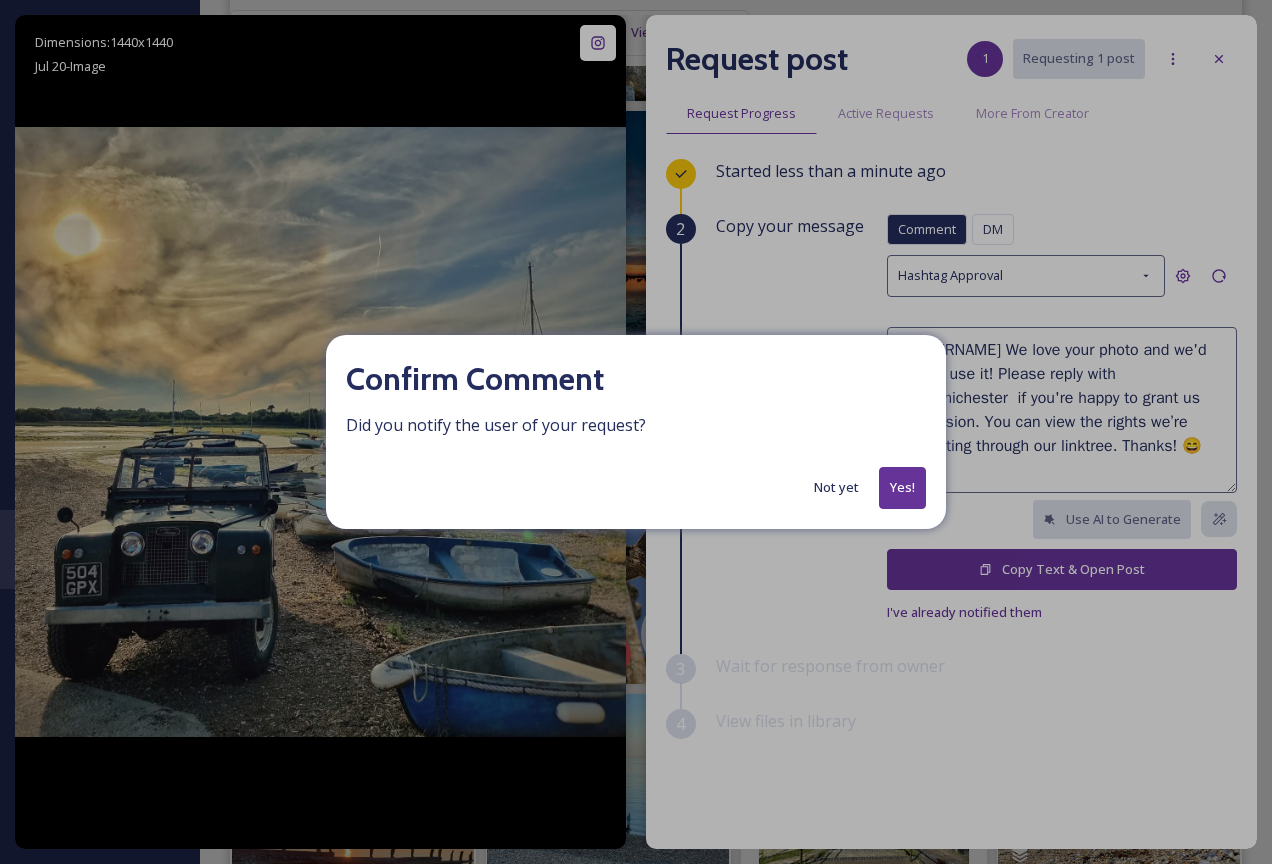 click on "Yes!" at bounding box center (902, 487) 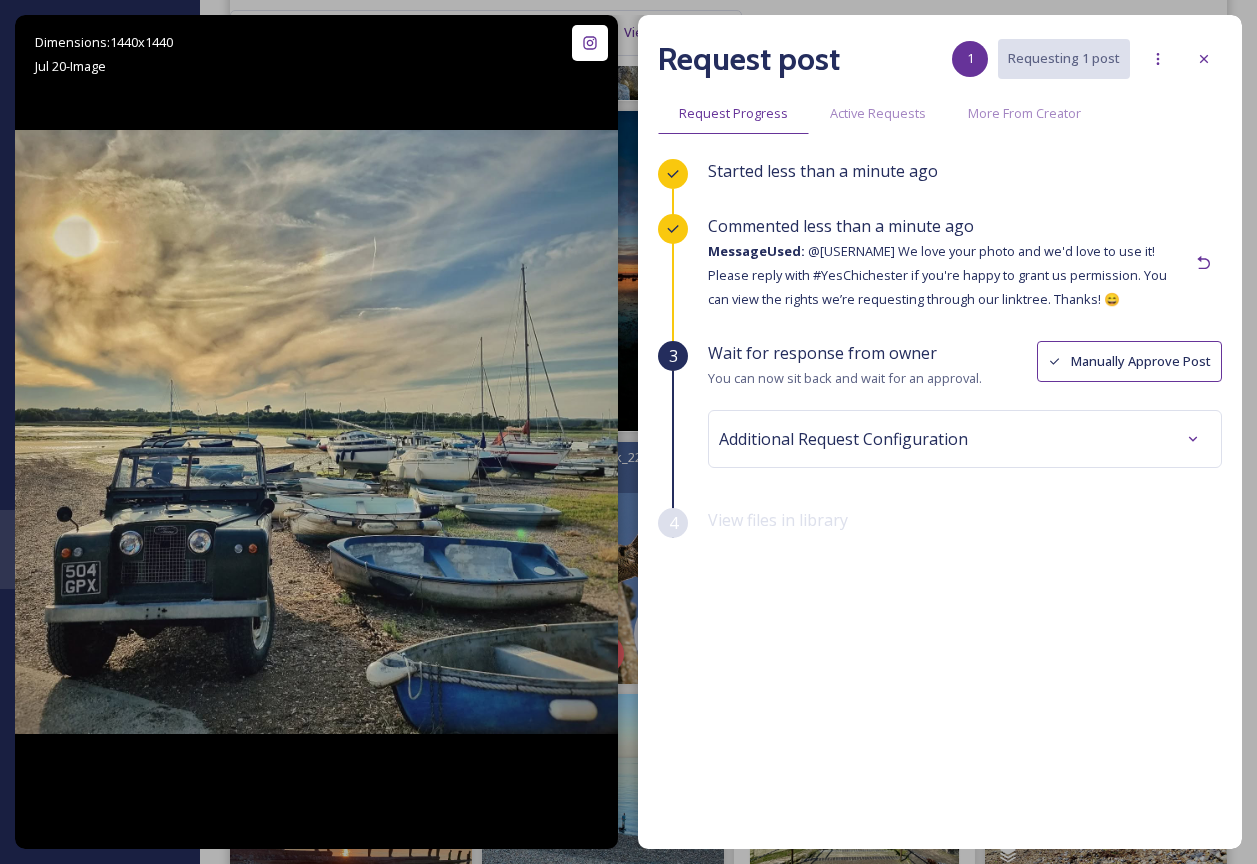 click on "Request post [NUMBER] Requesting [NUMBER] post Request Progress Active Requests More From Creator Started less than a minute ago Commented less than a minute ago Message Used: @[USERNAME] We love your photo and we'd love to use it! Please reply with #YesChichester  if you're happy to grant us permission. You can view the rights we’re requesting through our linktree. Thanks! 😄 [NUMBER] Wait for response from owner You can now sit back and wait for an approval. Manually Approve Post Additional Request Configuration [NUMBER] View files in library" at bounding box center (940, 432) 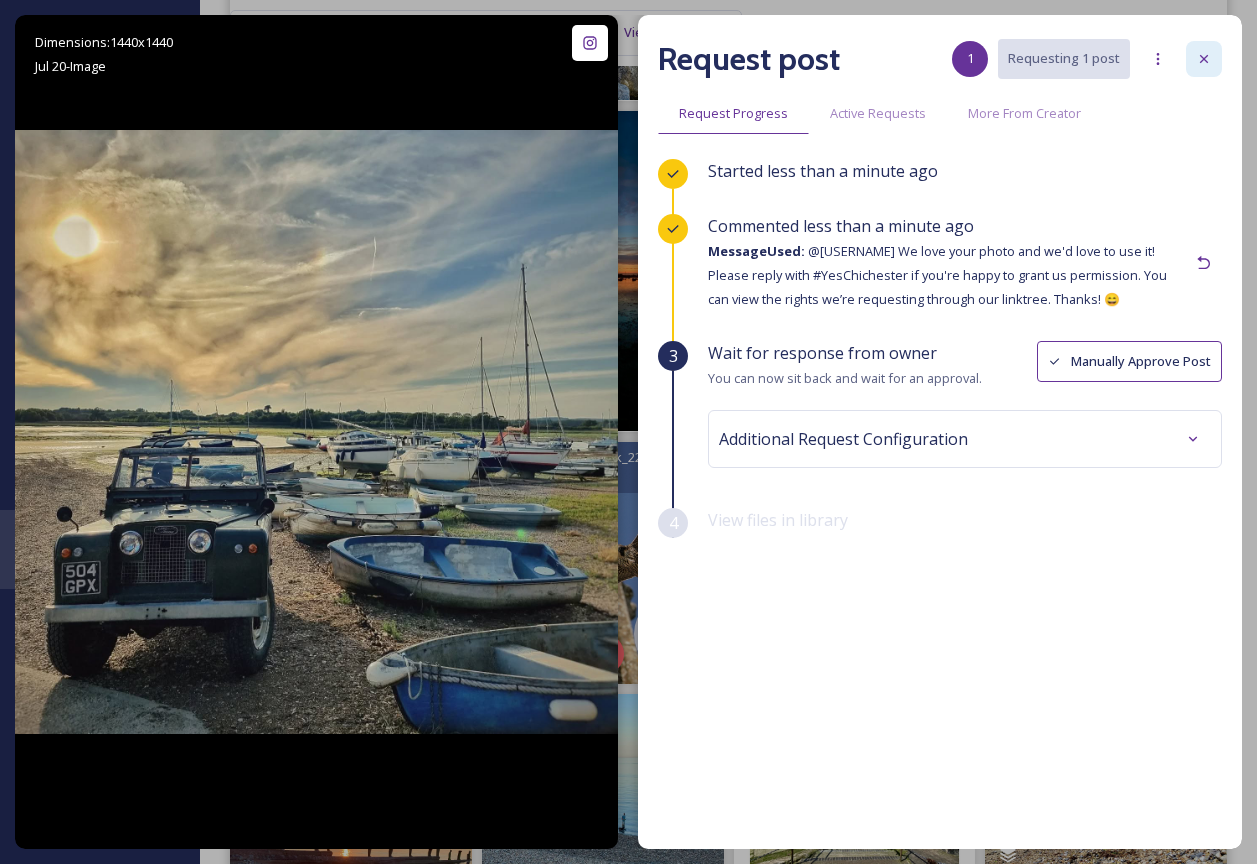 click 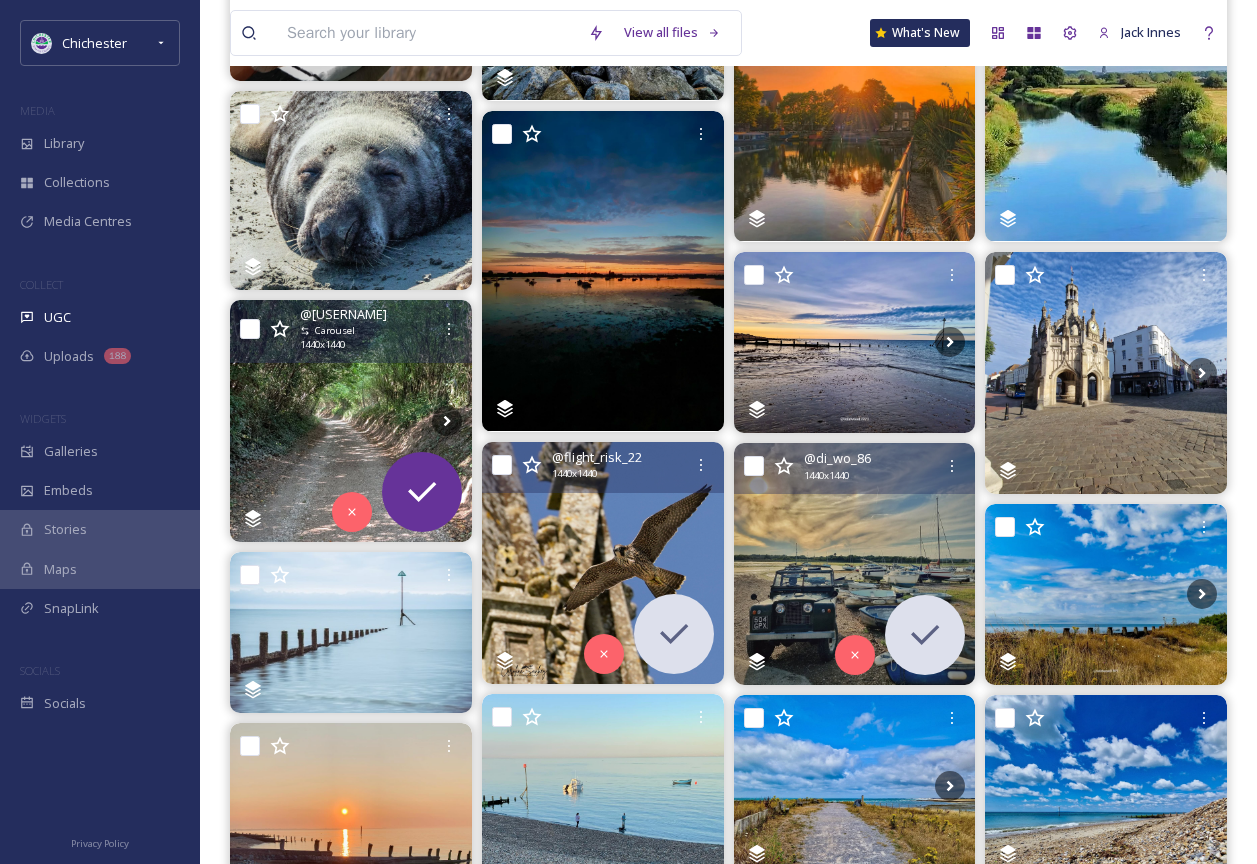 scroll, scrollTop: 247, scrollLeft: 0, axis: vertical 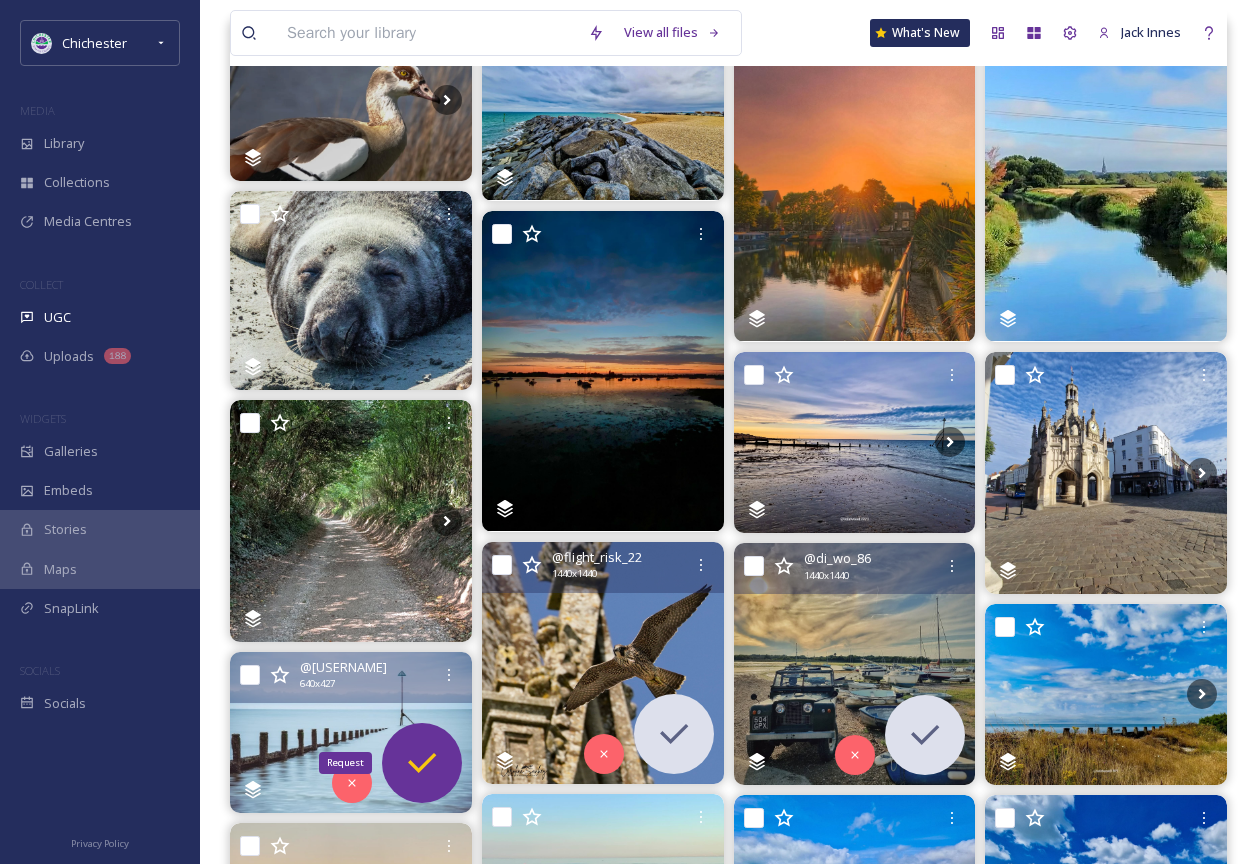 click 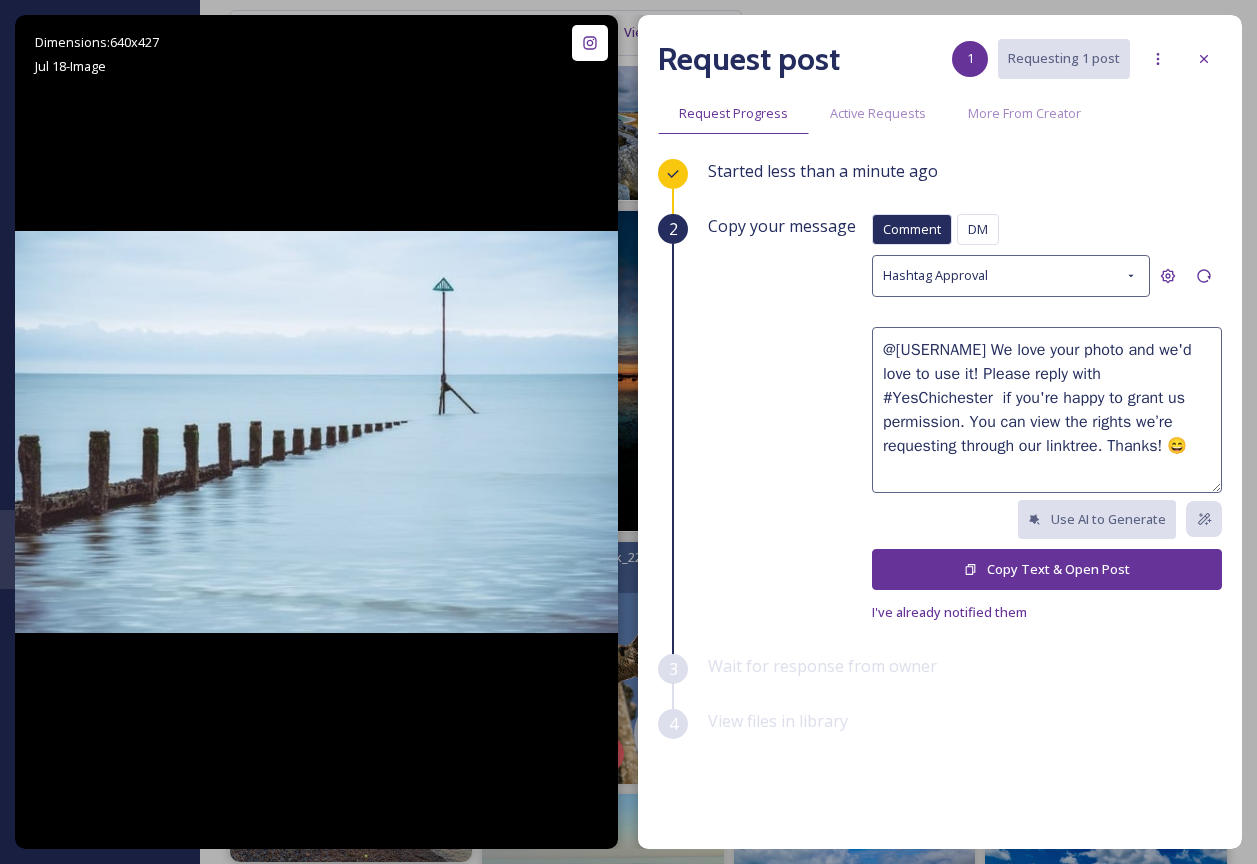 click on "Copy Text & Open Post" at bounding box center (1047, 569) 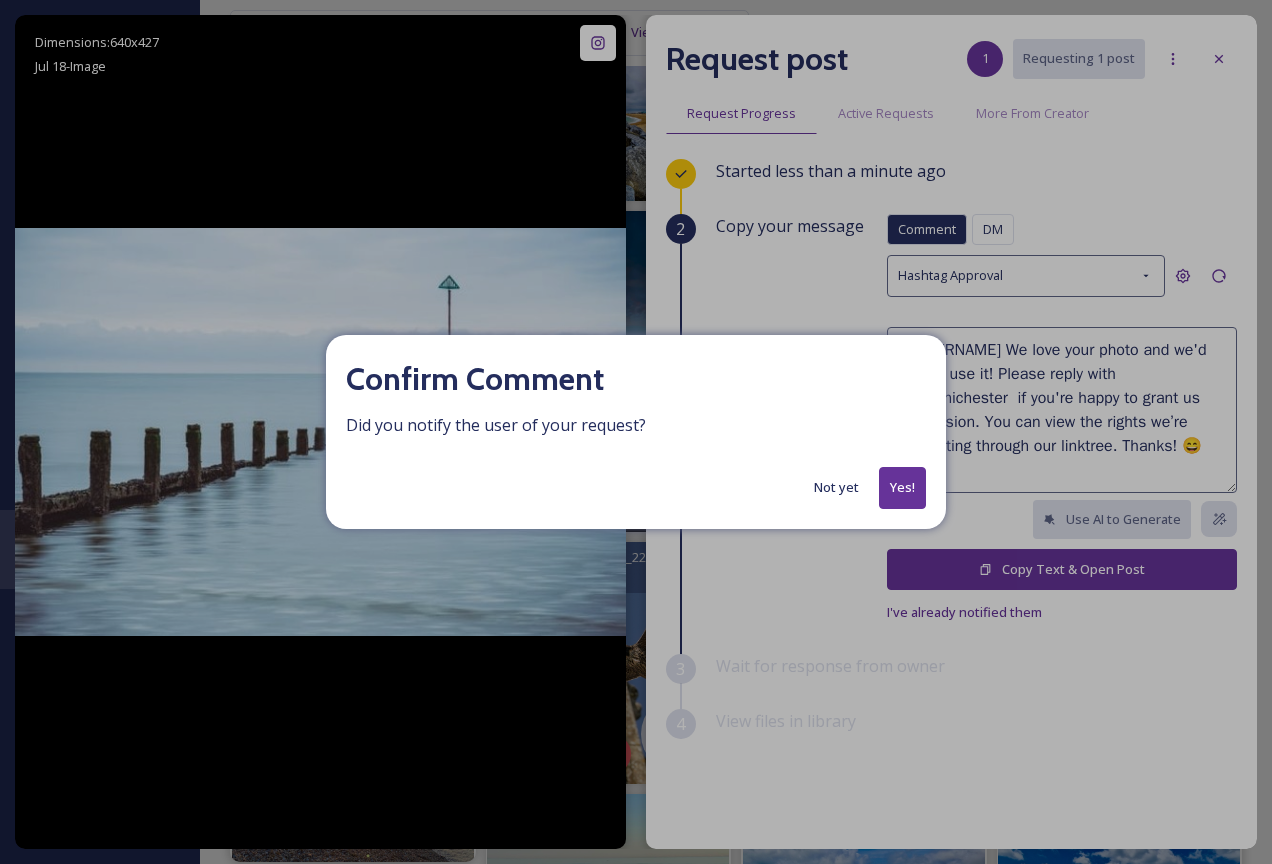 click on "Yes!" at bounding box center (902, 487) 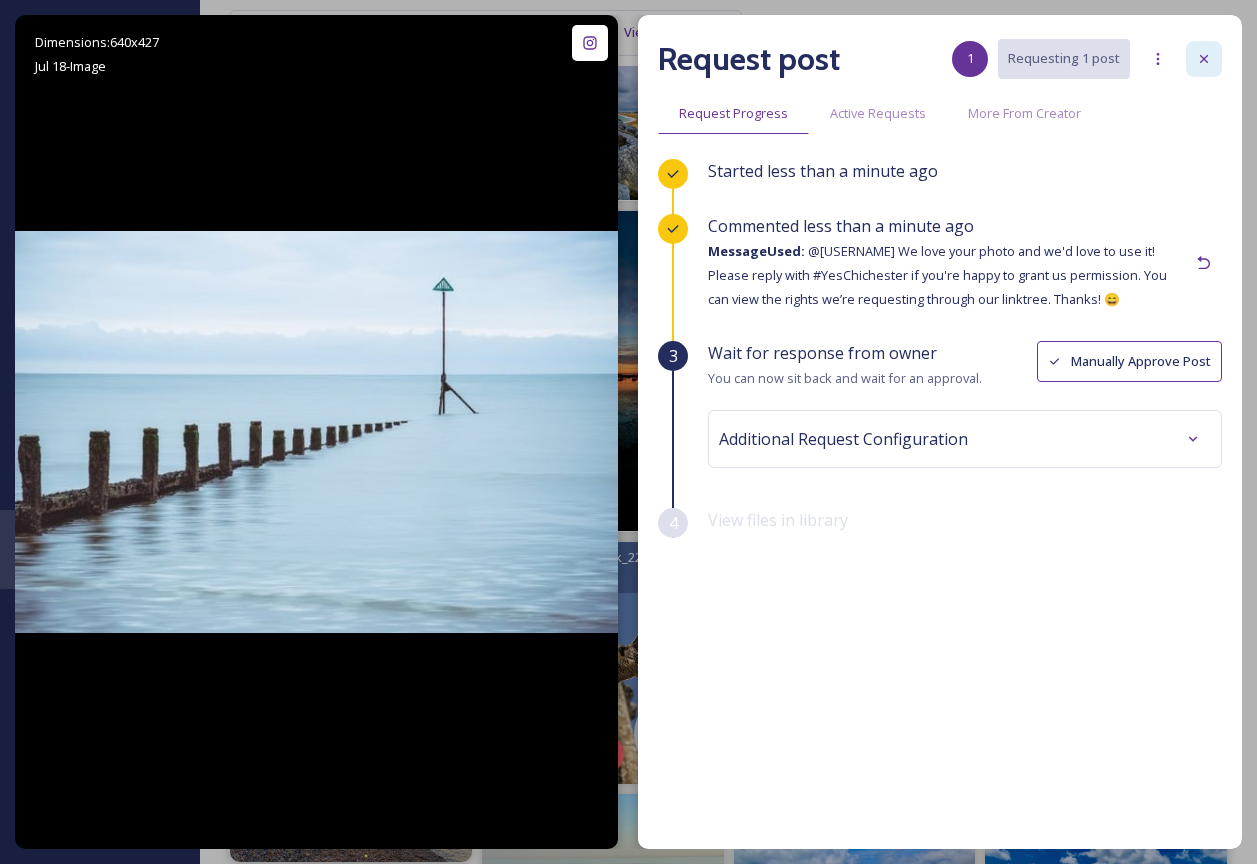 click 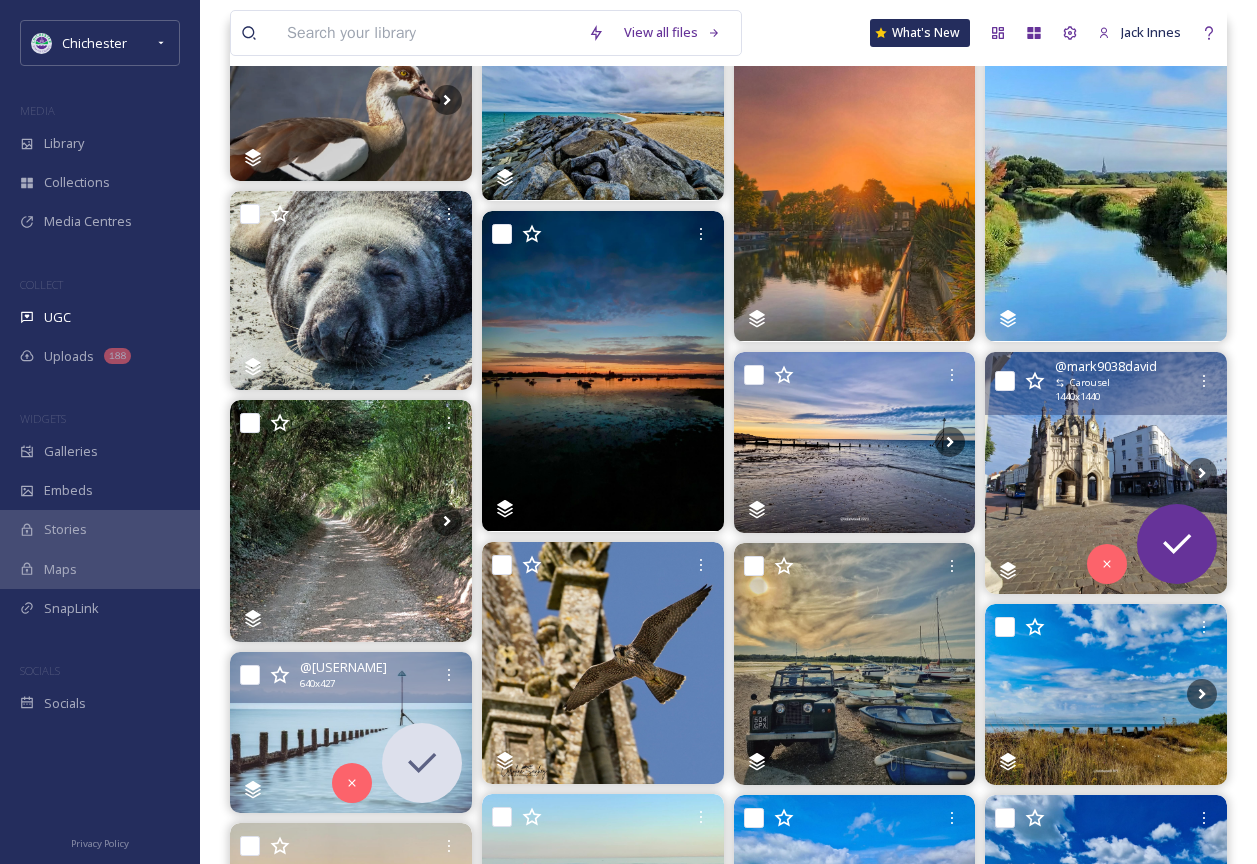 click at bounding box center (1106, 473) 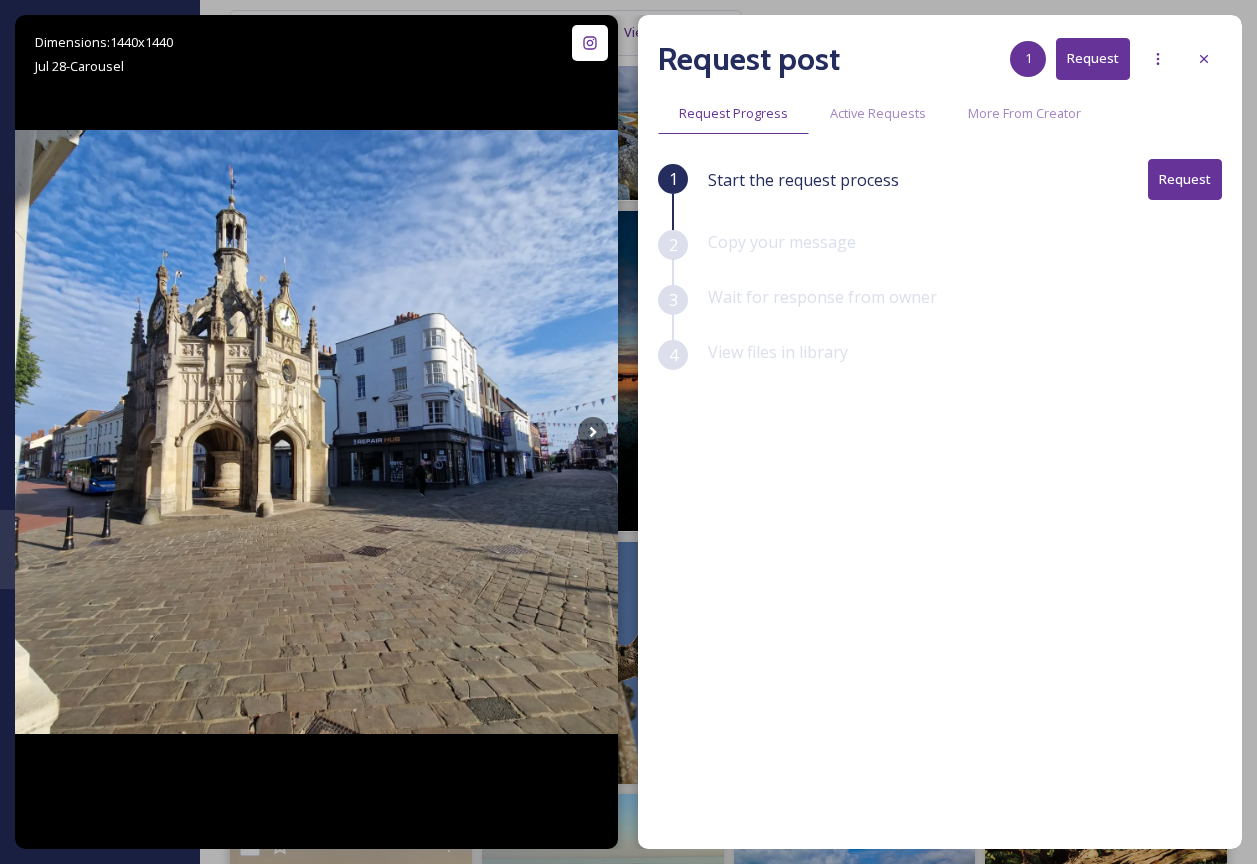 click on "Request" at bounding box center [1185, 179] 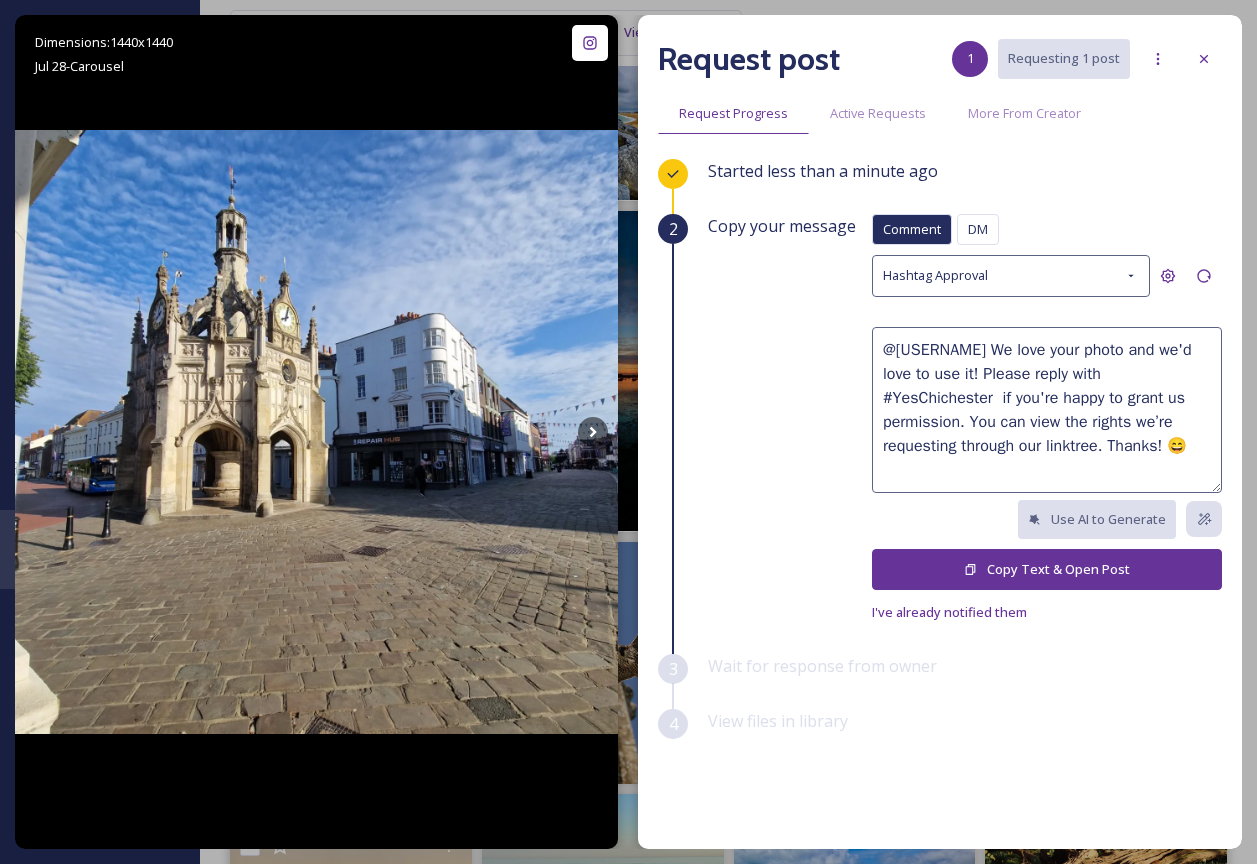 click on "Copy Text & Open Post" at bounding box center (1047, 569) 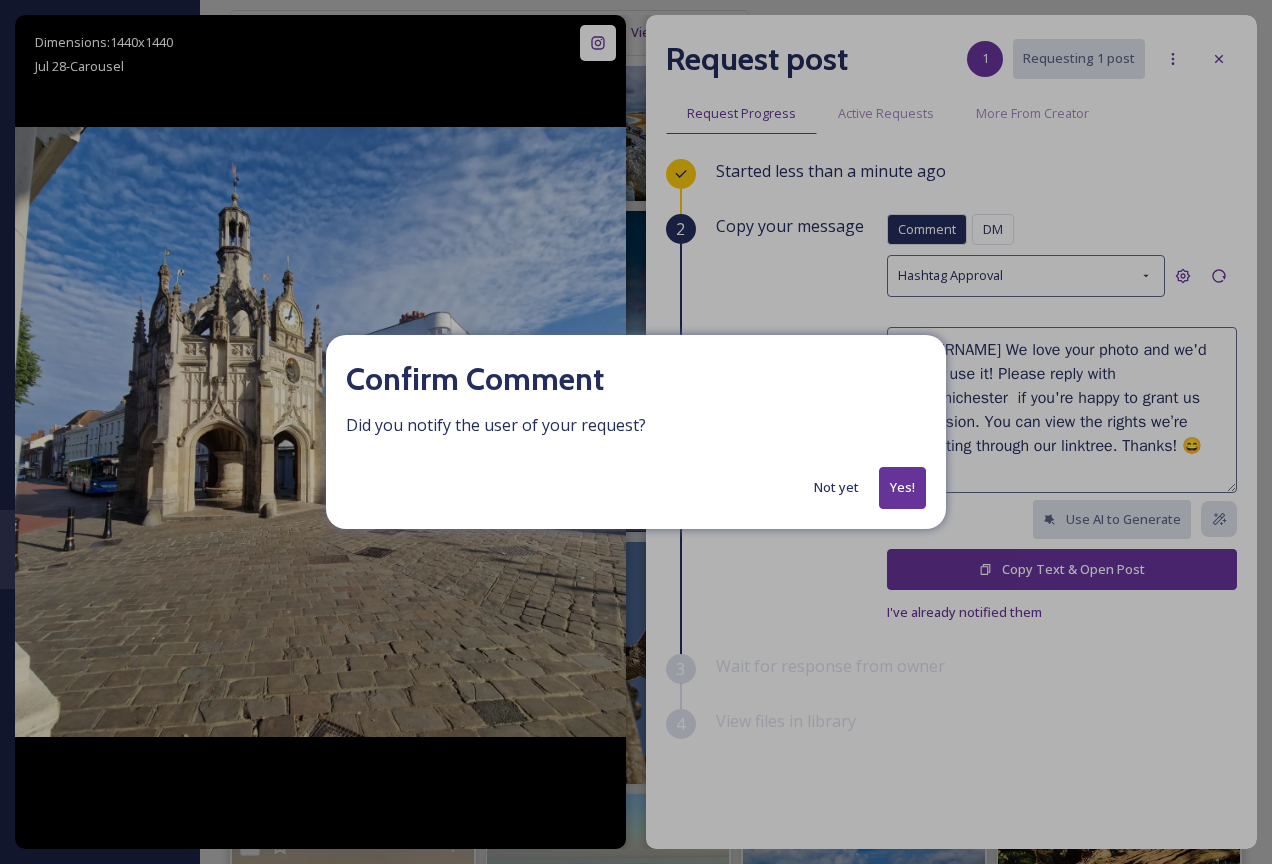 click on "Yes!" at bounding box center [902, 487] 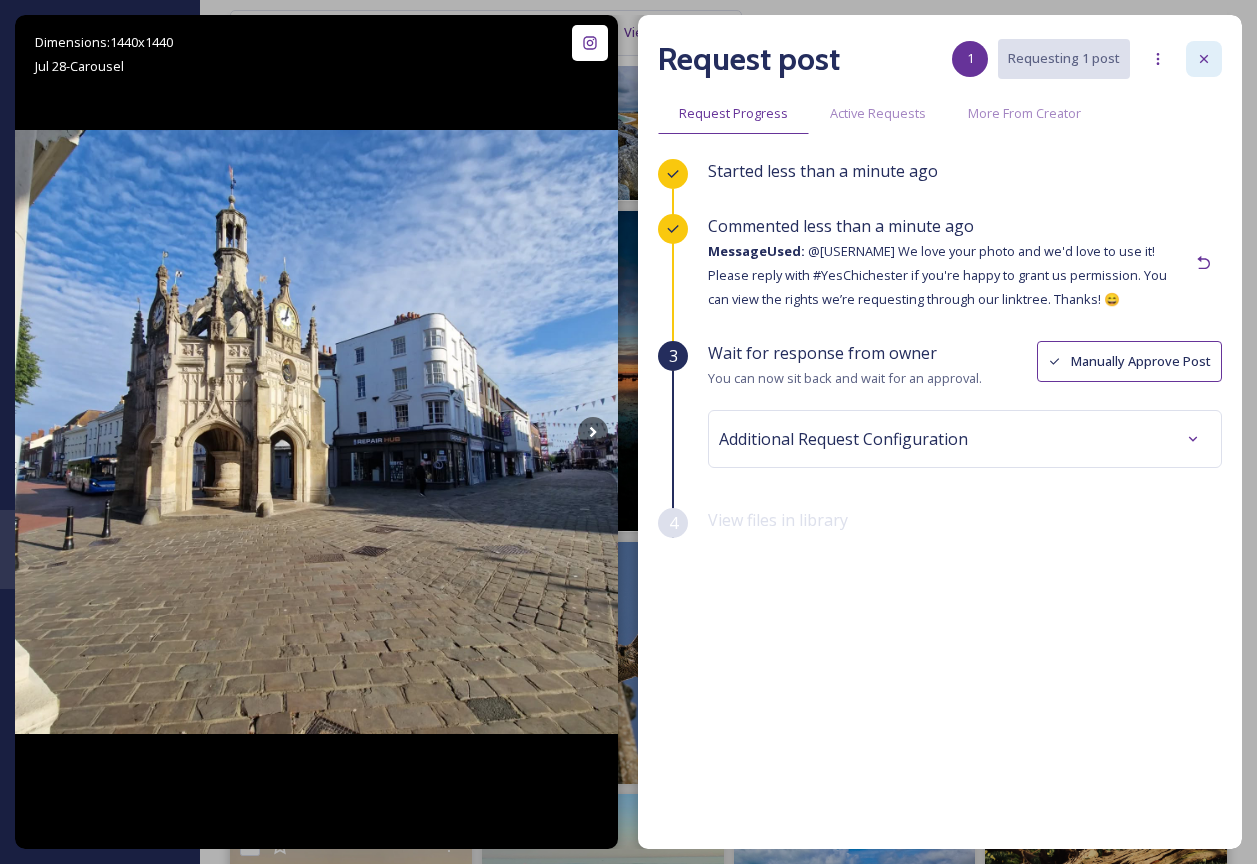 click 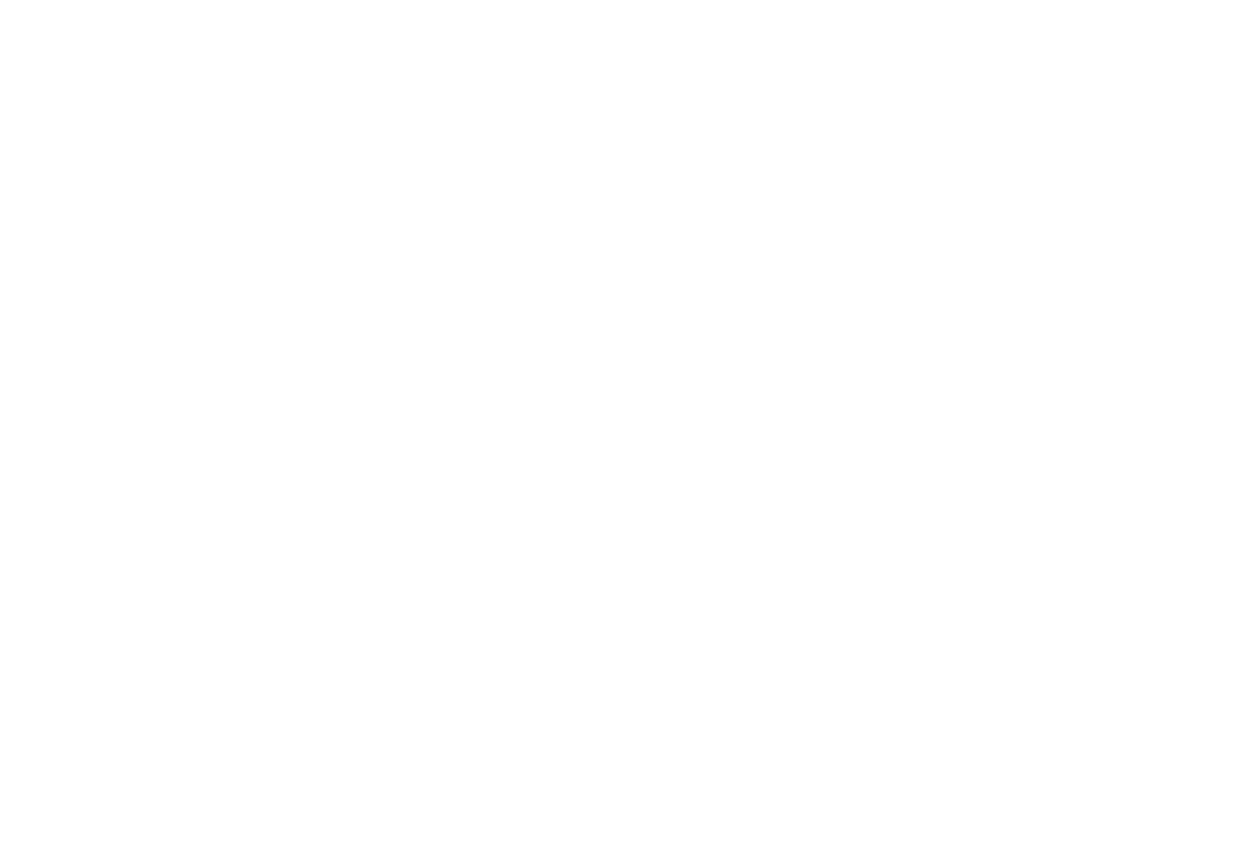 scroll, scrollTop: 0, scrollLeft: 0, axis: both 